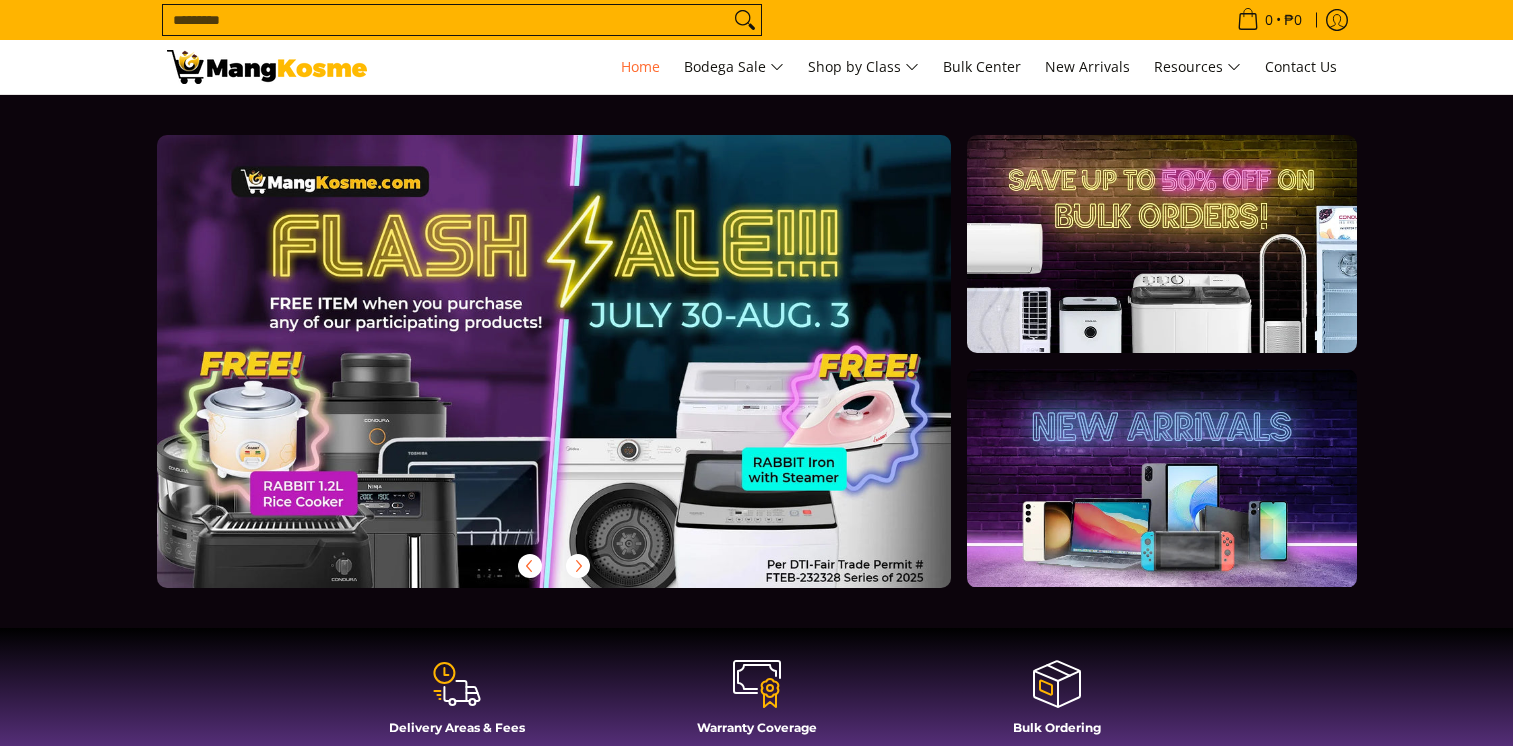 scroll, scrollTop: 0, scrollLeft: 0, axis: both 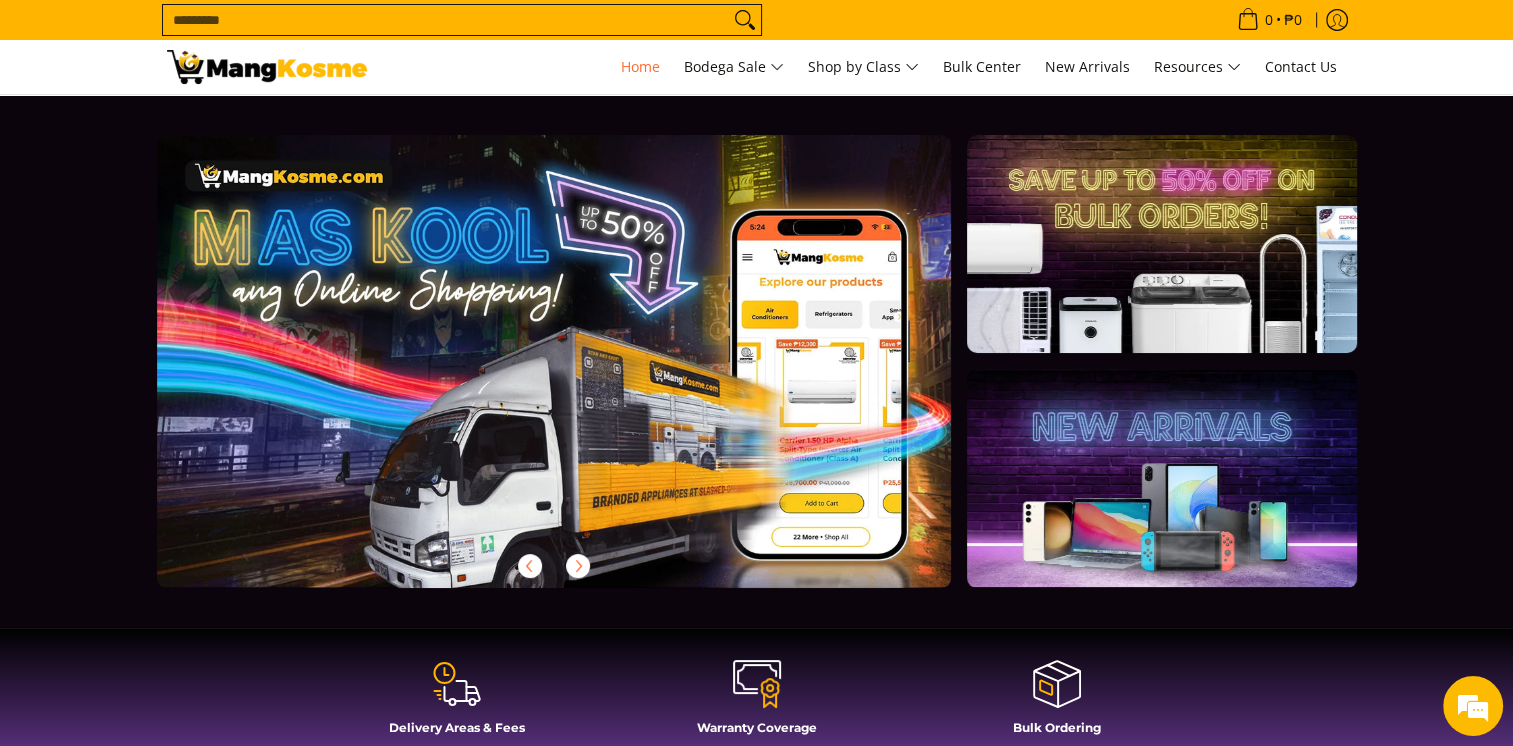 click on "Search..." at bounding box center (446, 20) 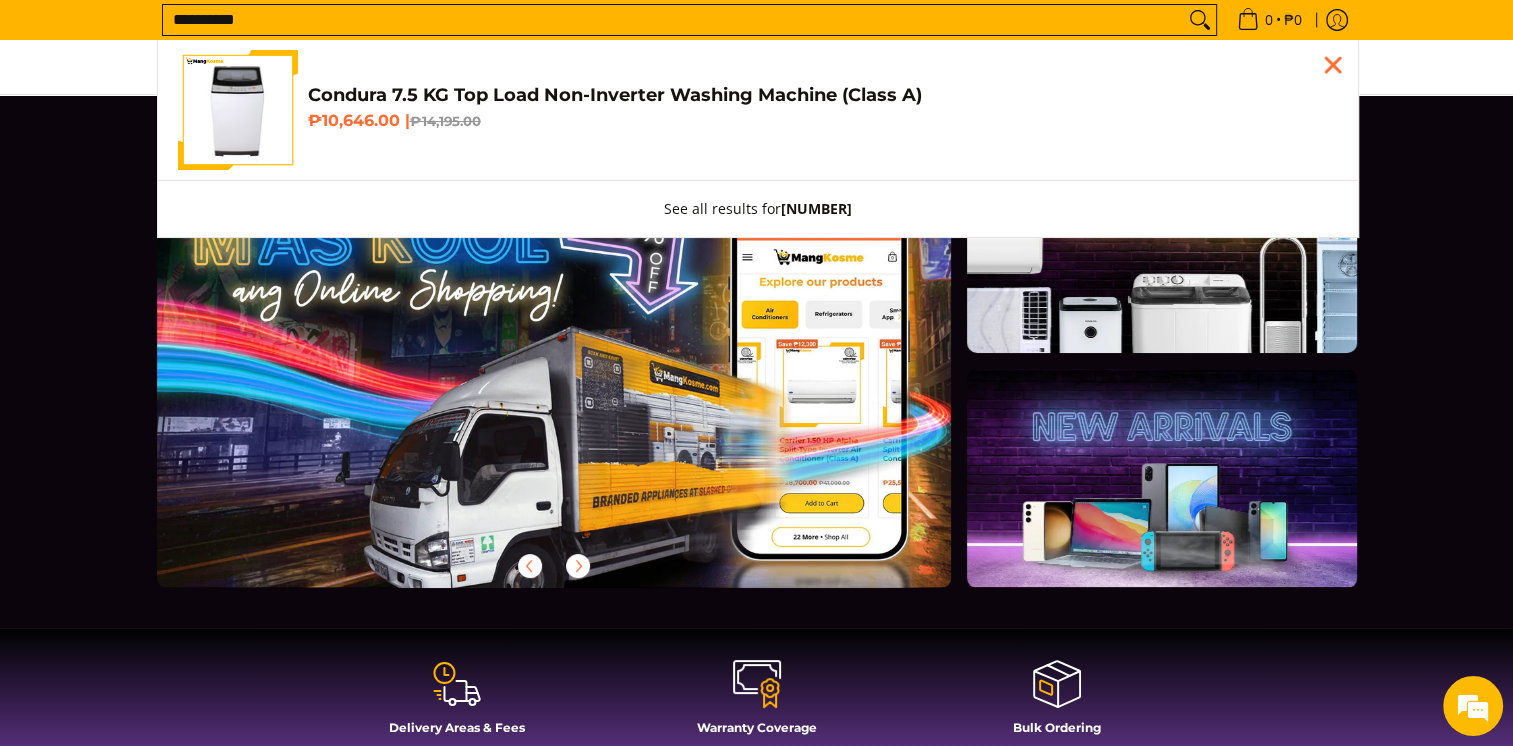 type on "**********" 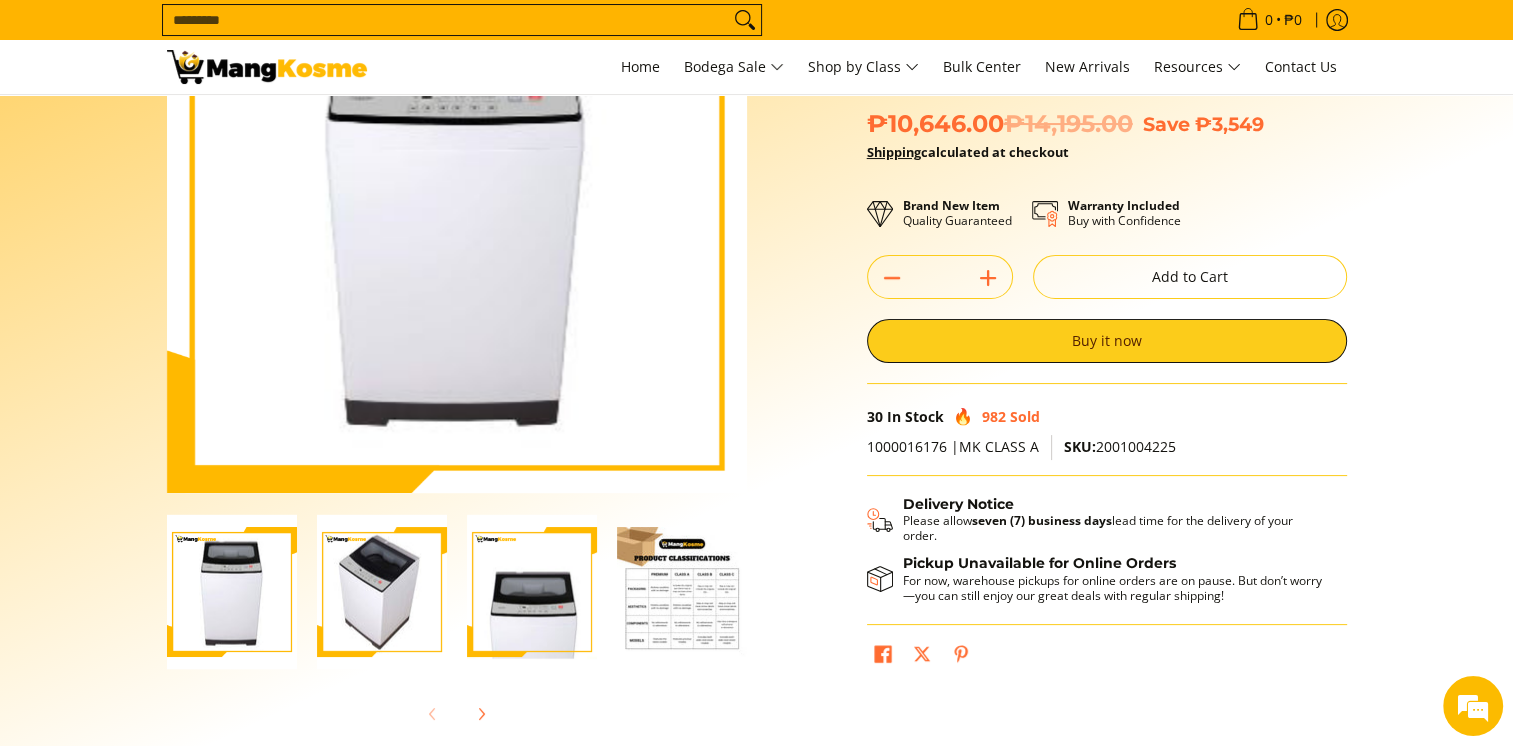 scroll, scrollTop: 100, scrollLeft: 0, axis: vertical 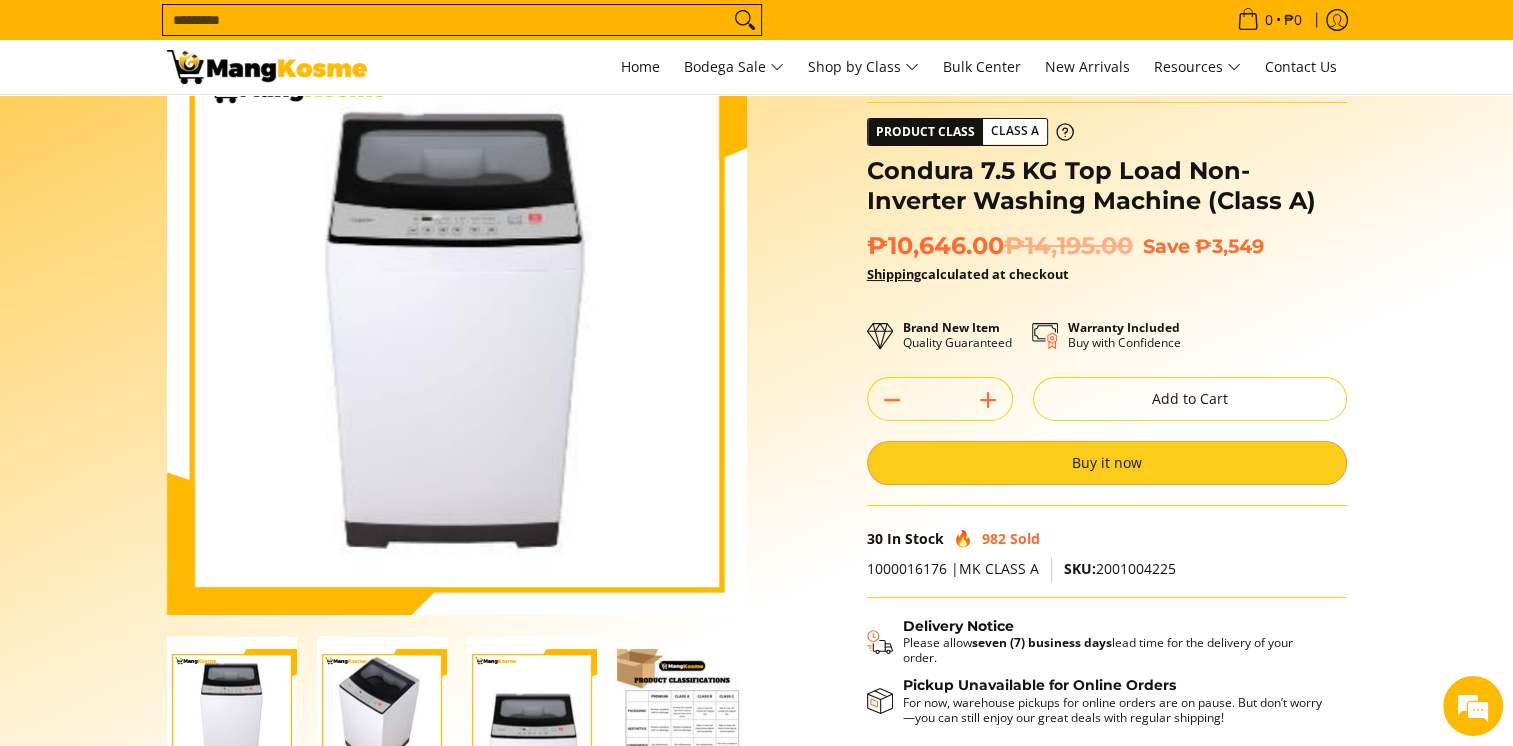 click on "Buy it now" at bounding box center (1107, 463) 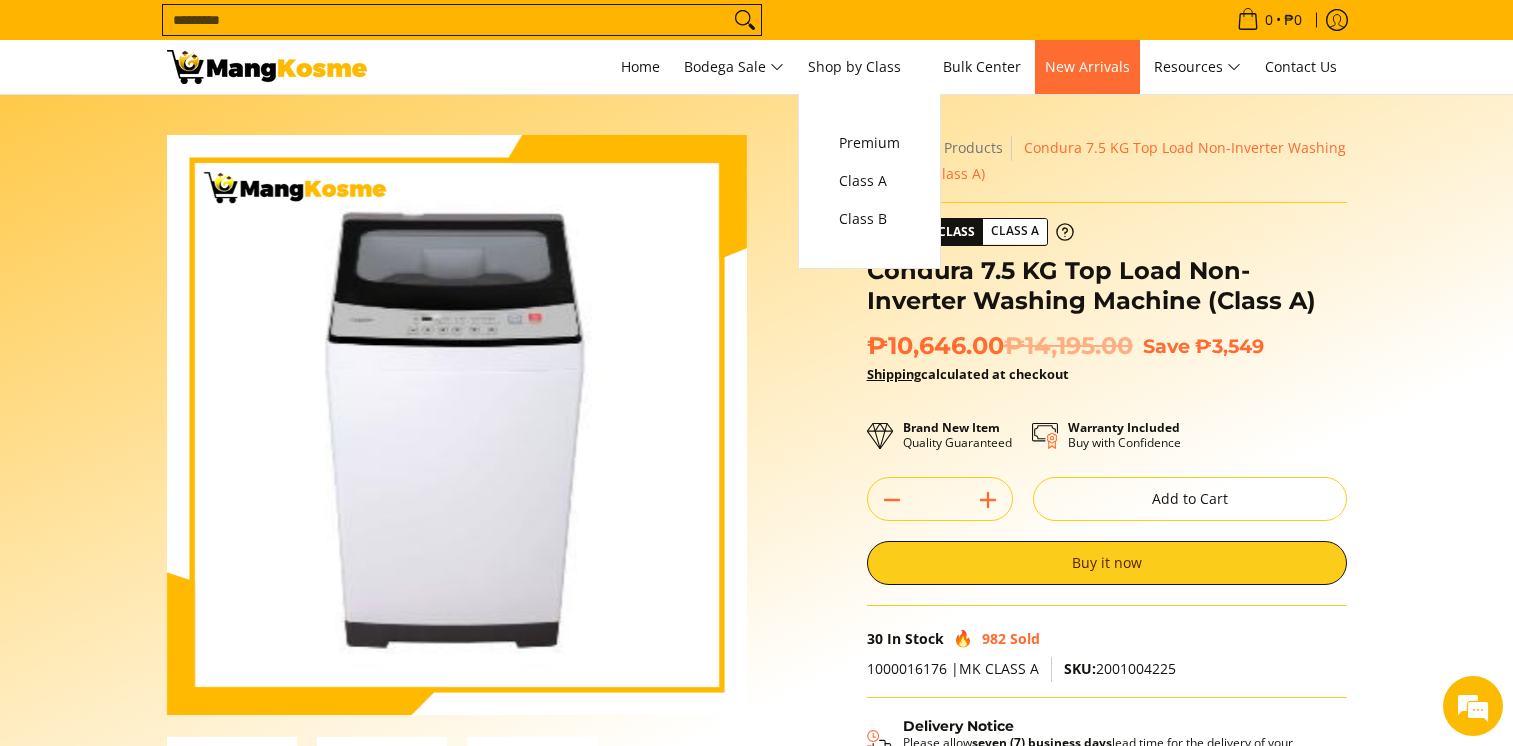 scroll, scrollTop: 100, scrollLeft: 0, axis: vertical 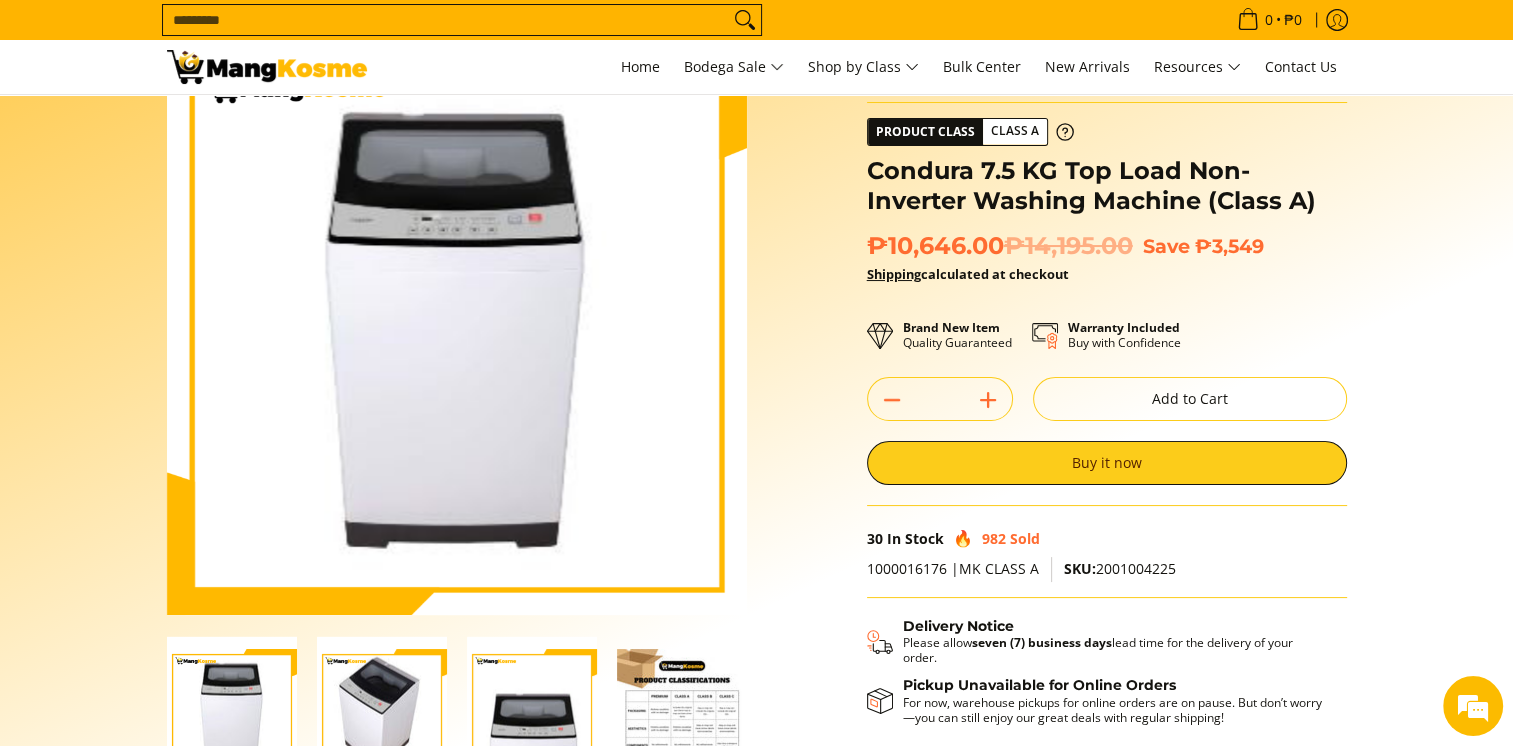 click on "Search..." at bounding box center [446, 20] 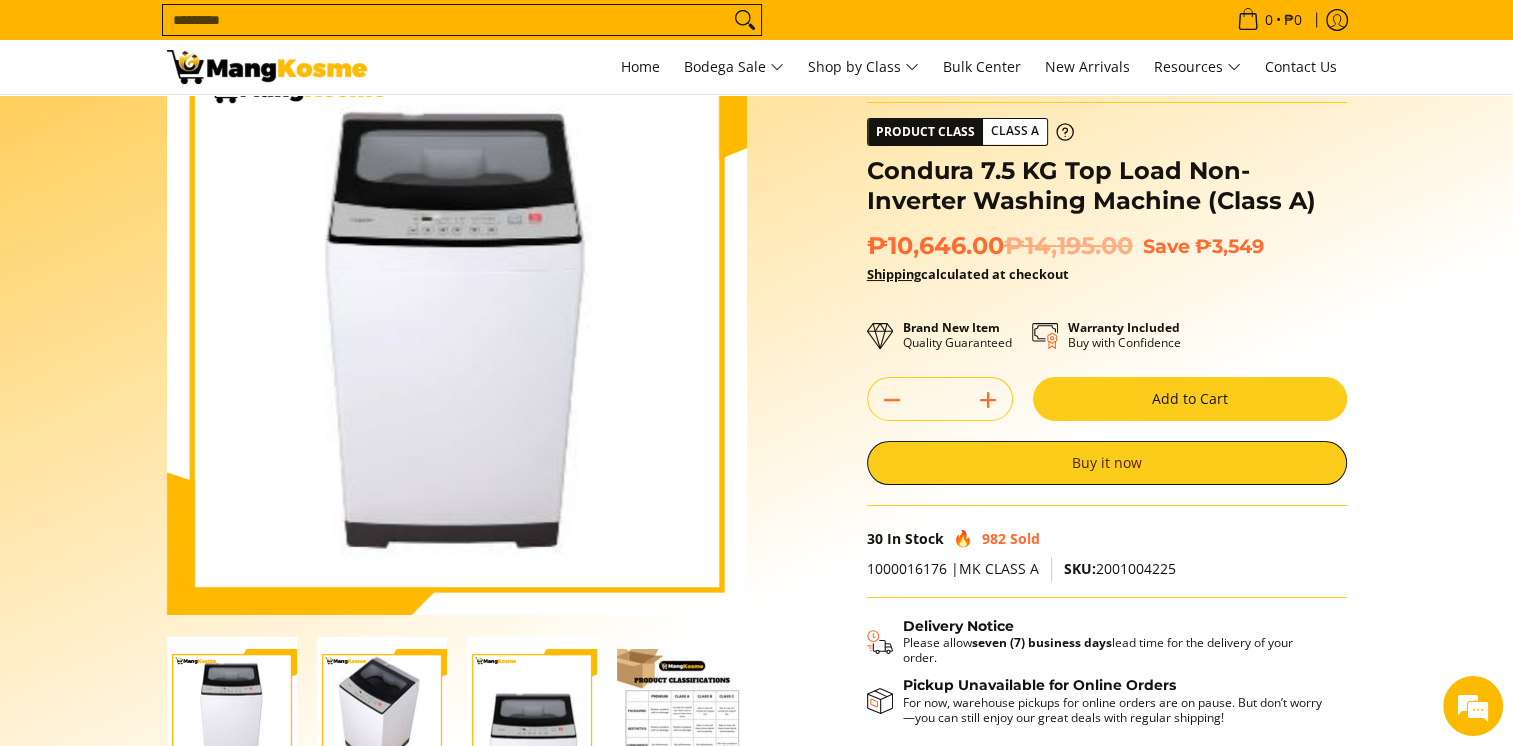click on "Add to Cart" at bounding box center (1190, 399) 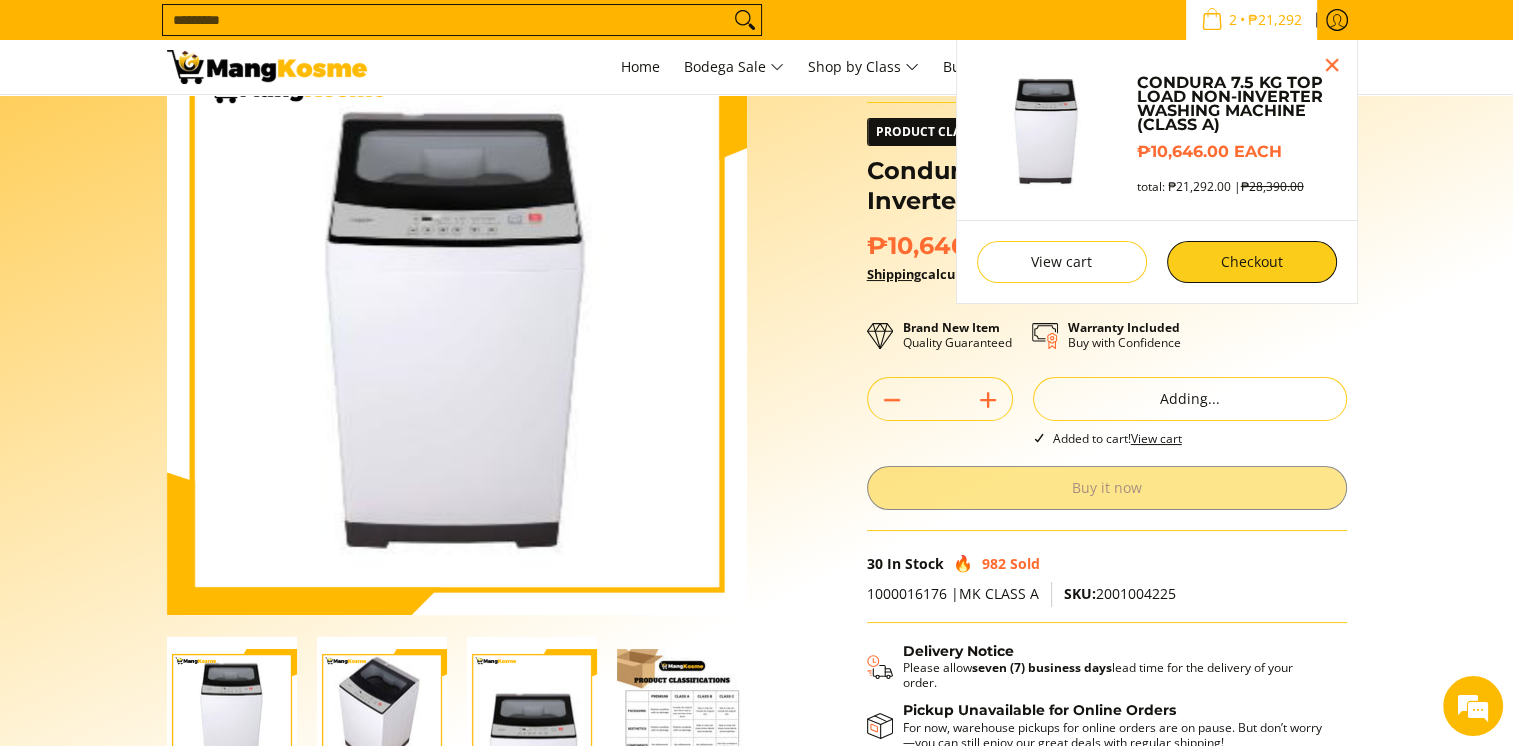 scroll, scrollTop: 44, scrollLeft: 0, axis: vertical 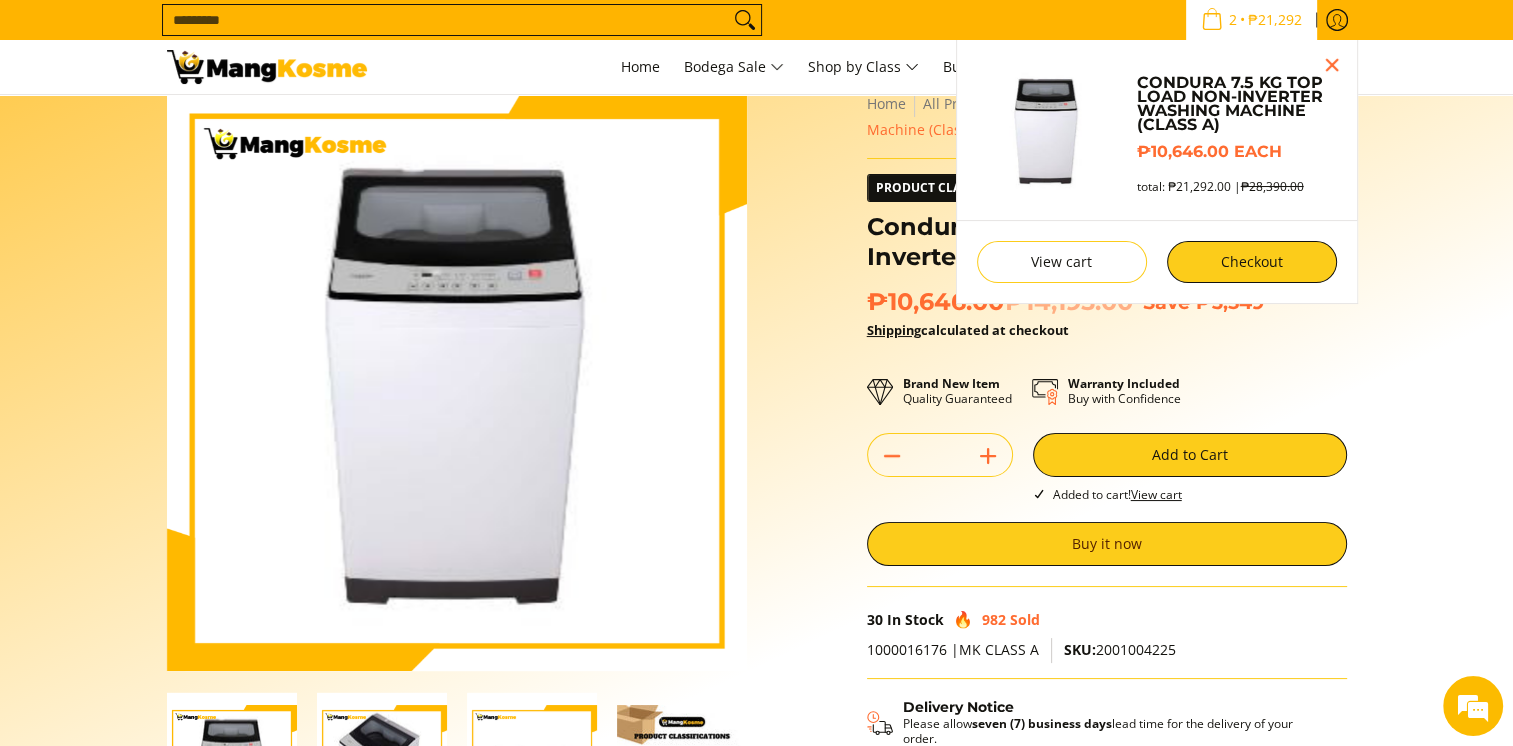 click on "Search..." at bounding box center (446, 20) 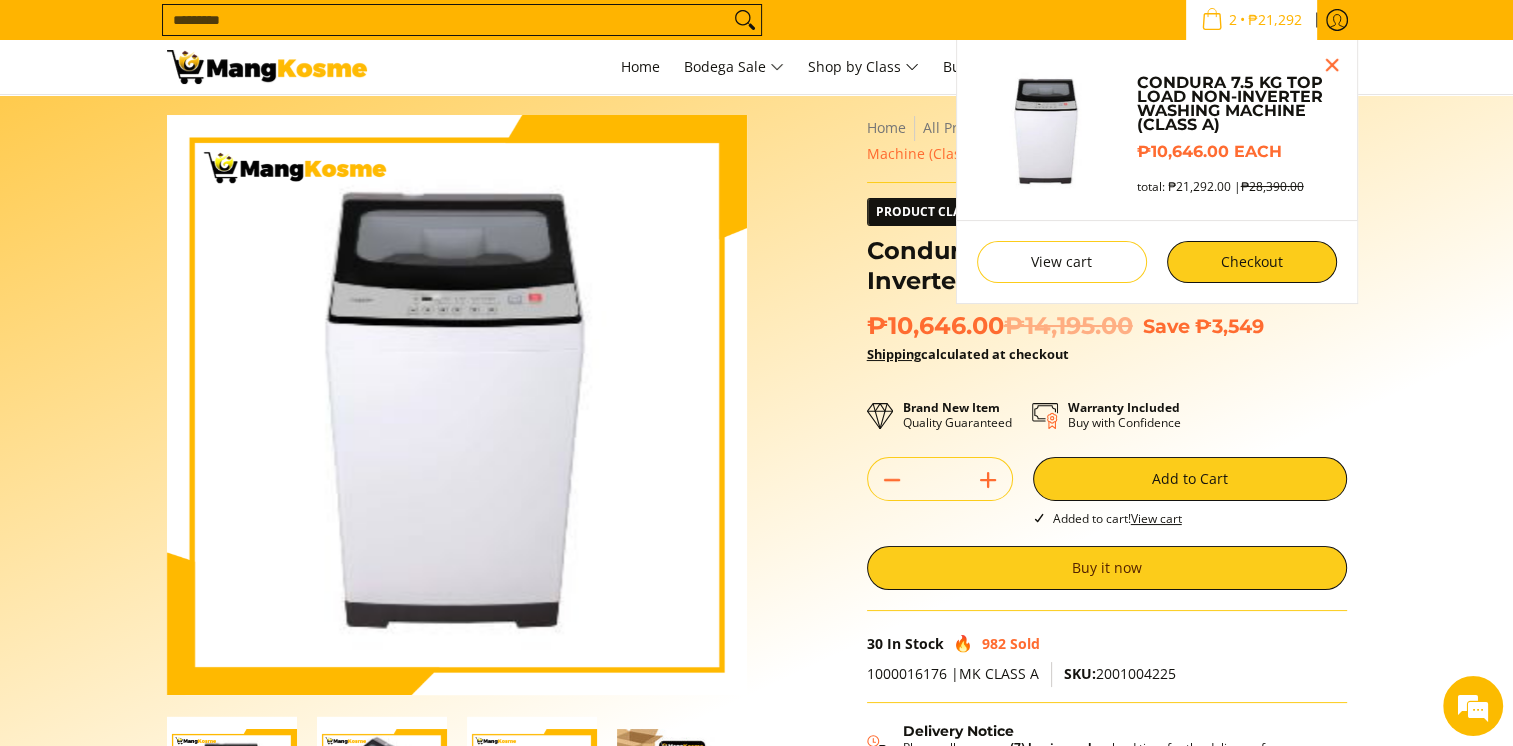 scroll, scrollTop: 0, scrollLeft: 0, axis: both 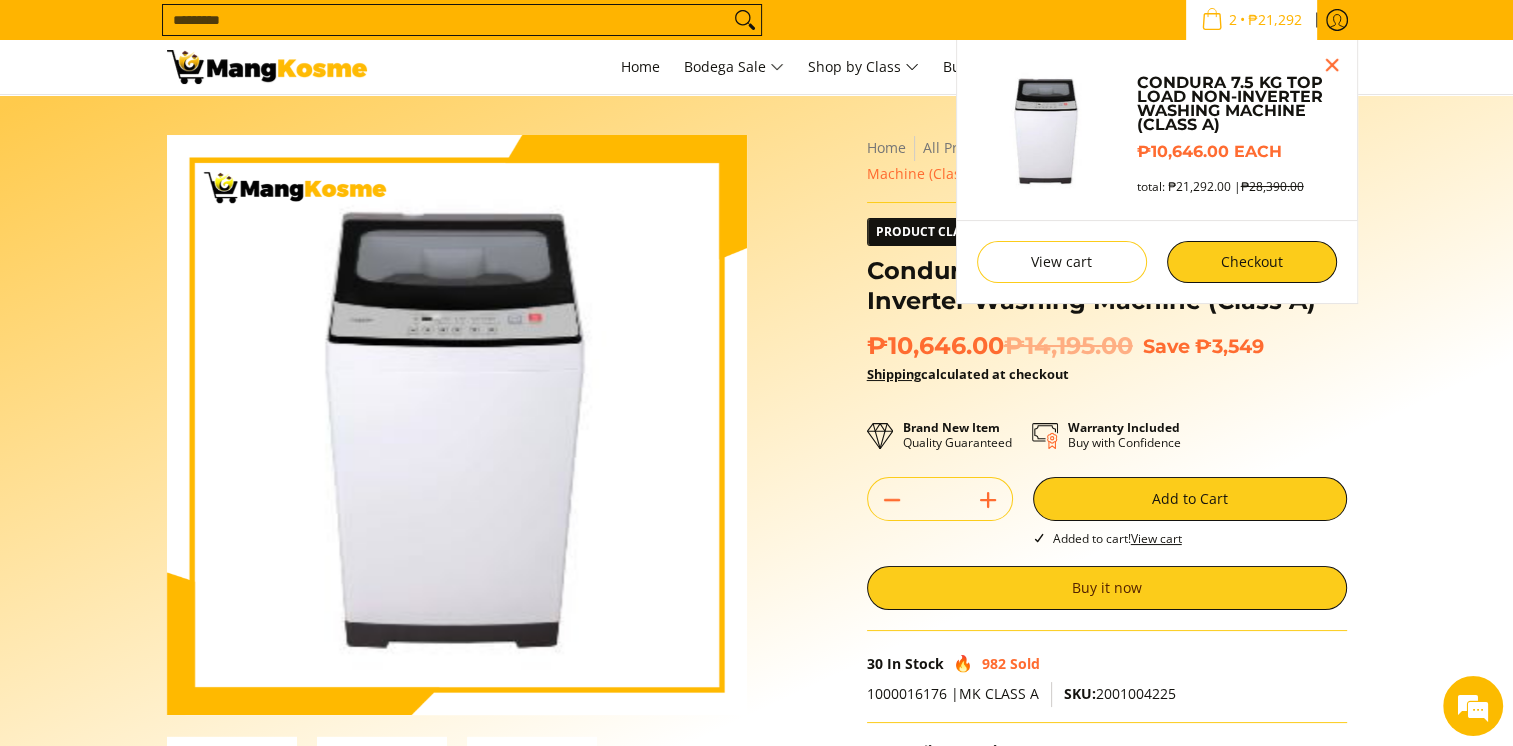 click on "Search..." at bounding box center [446, 20] 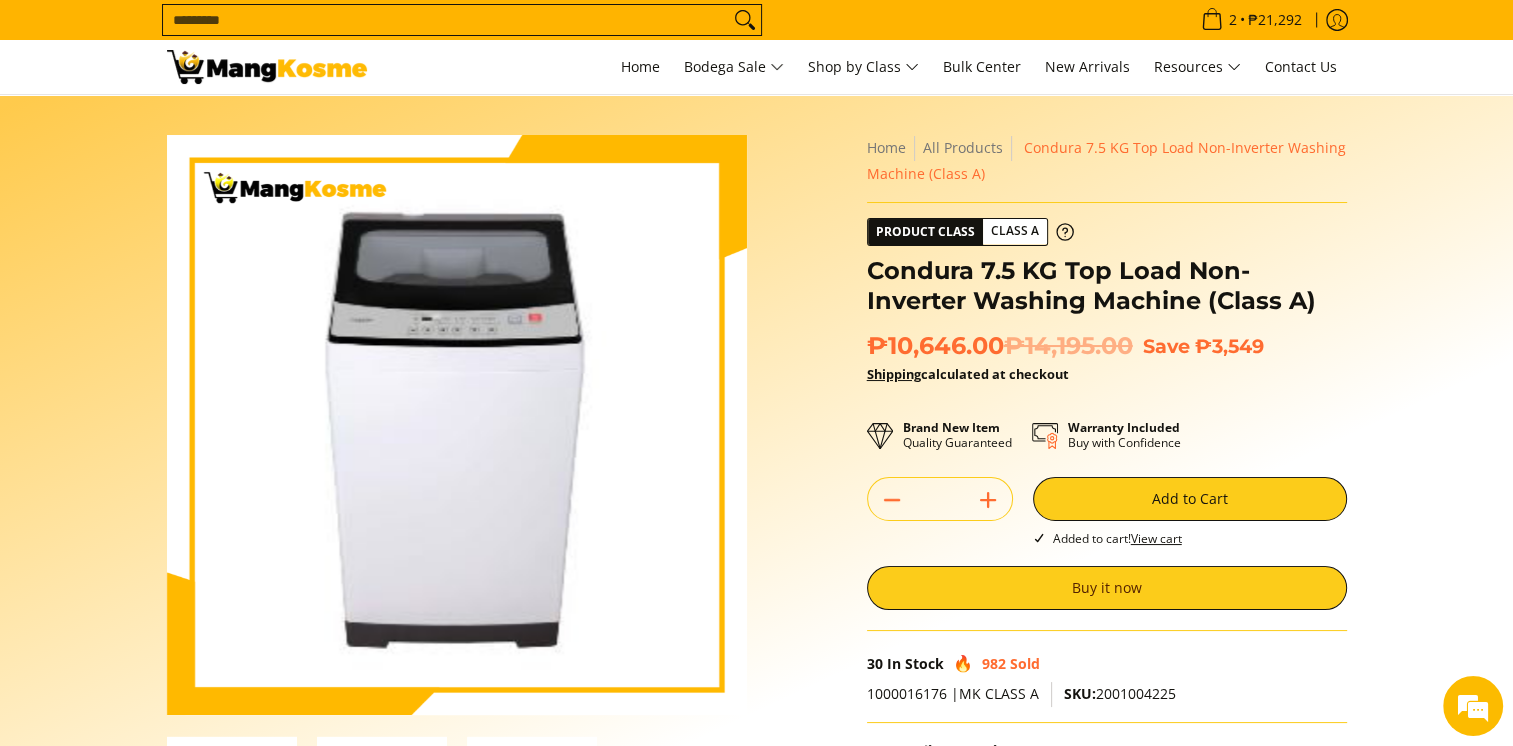 click on "Search..." at bounding box center [446, 20] 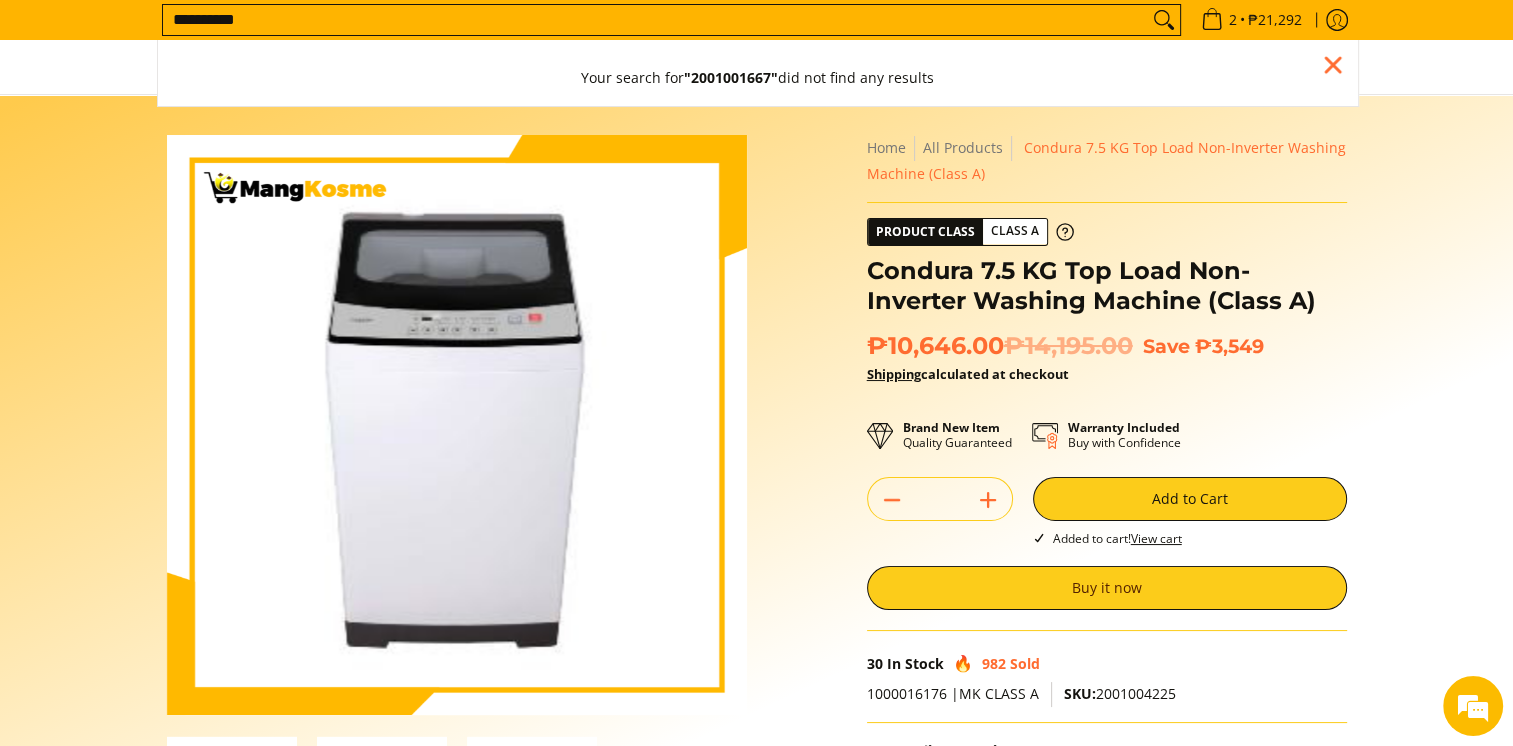 type on "**********" 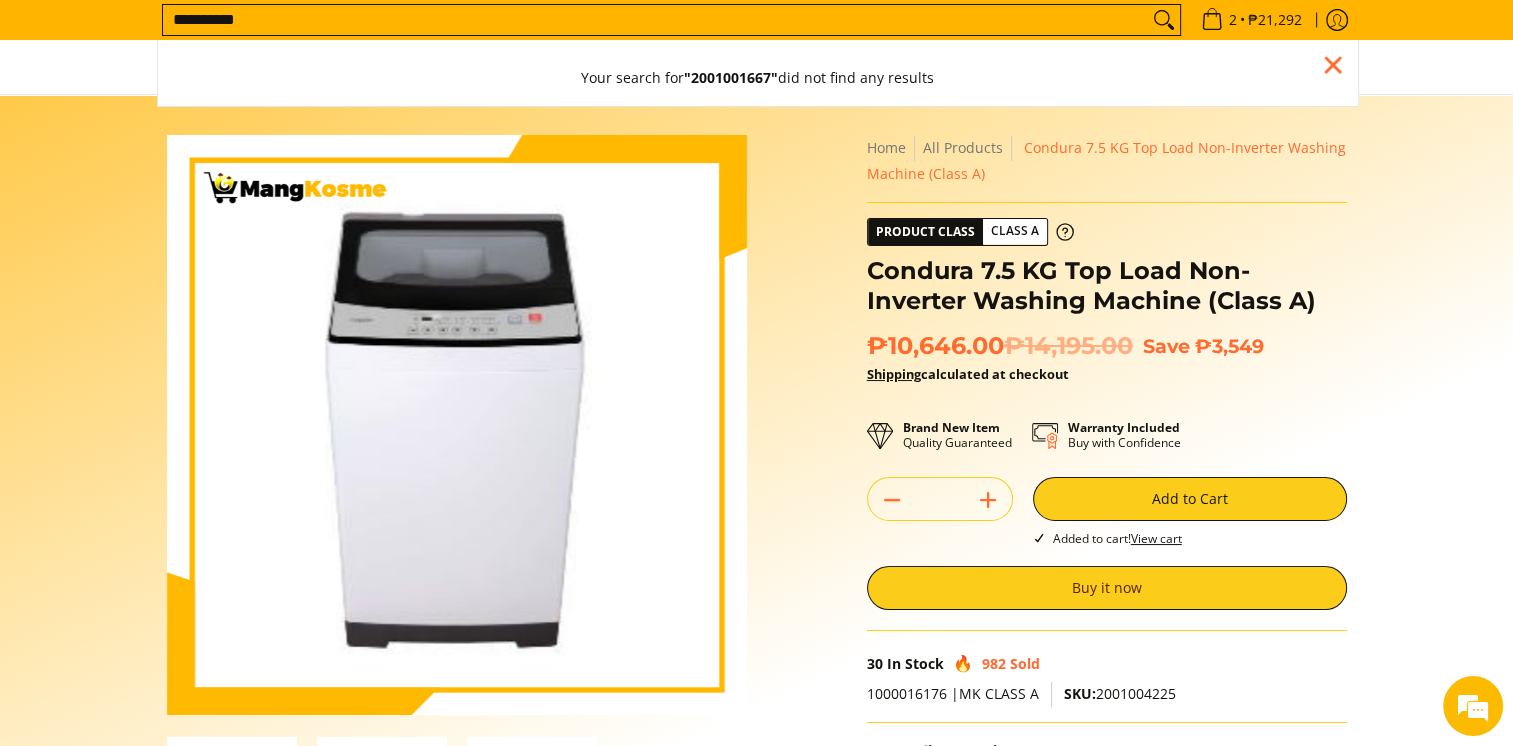 click on "Skip to Main Content
Enable zoom Disable zoom
Enable zoom Disable zoom
Enable zoom Disable zoom" at bounding box center (756, 551) 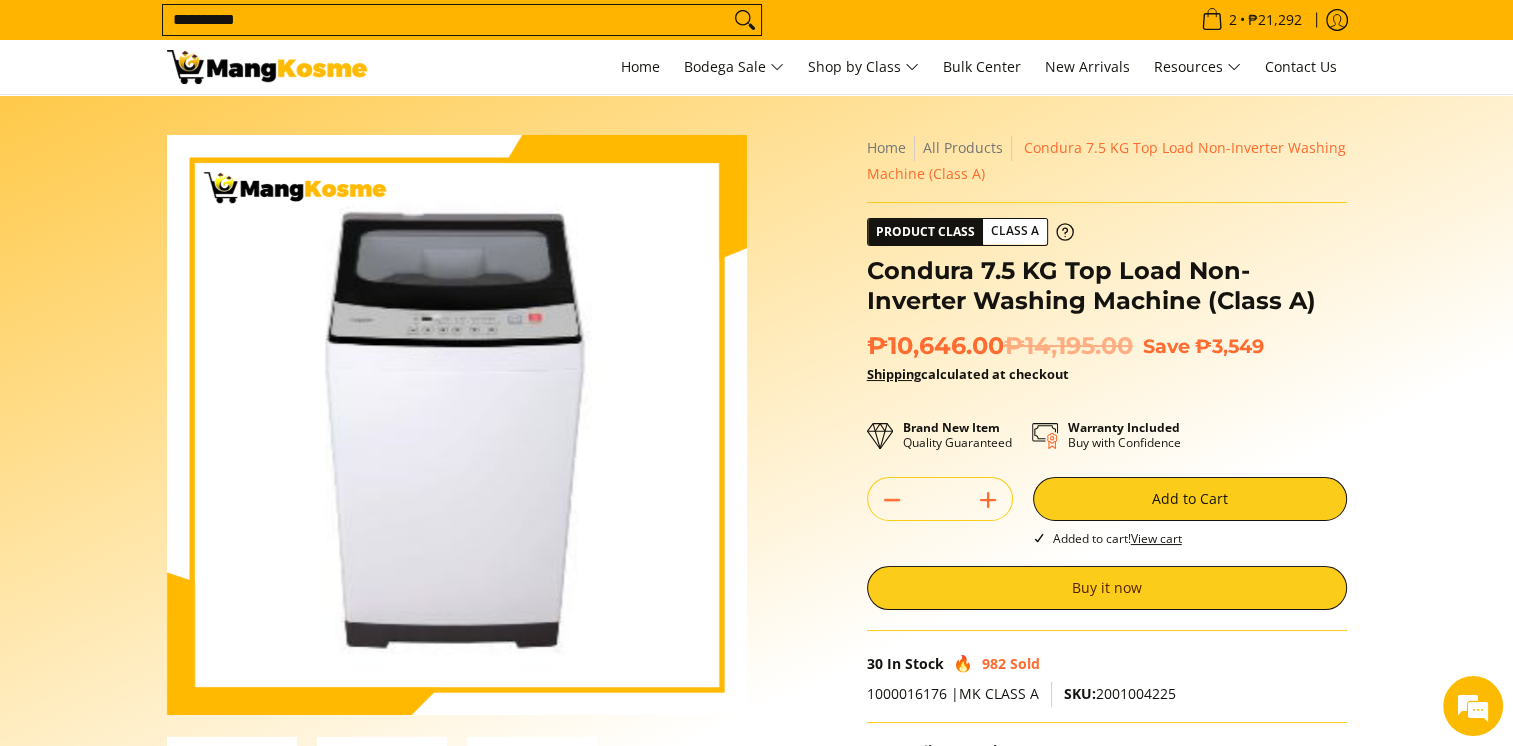 click on "**********" at bounding box center (446, 20) 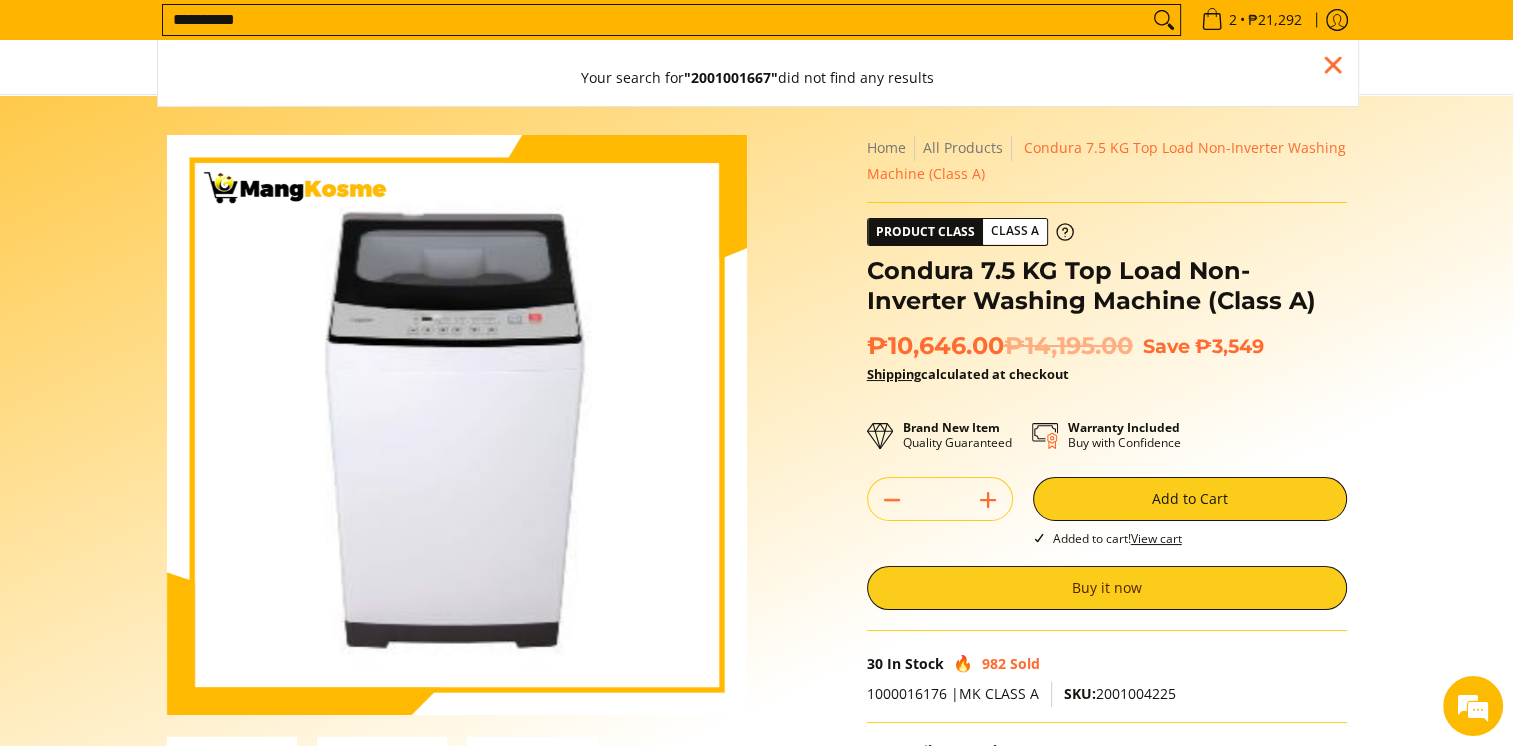 click on "**********" at bounding box center [655, 20] 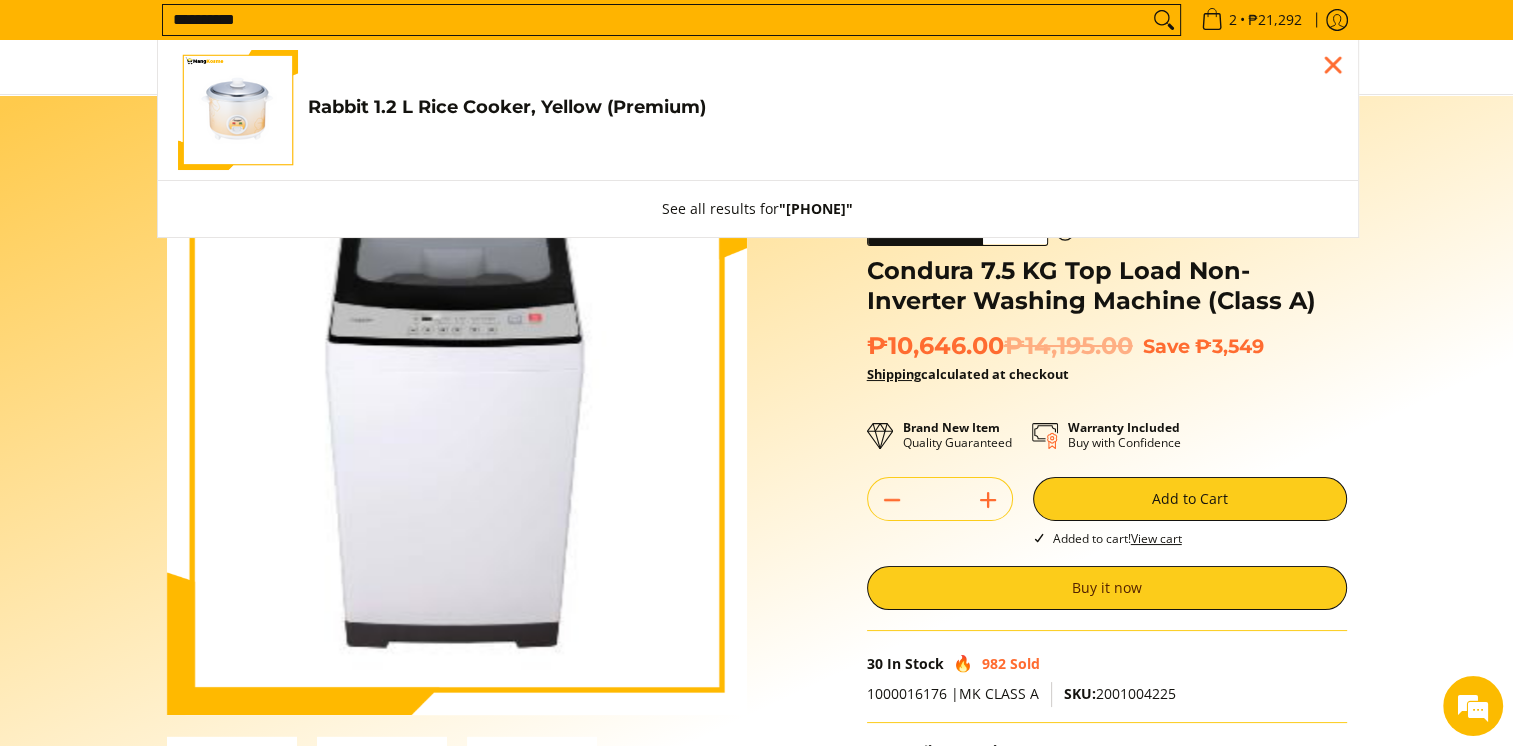 type on "**********" 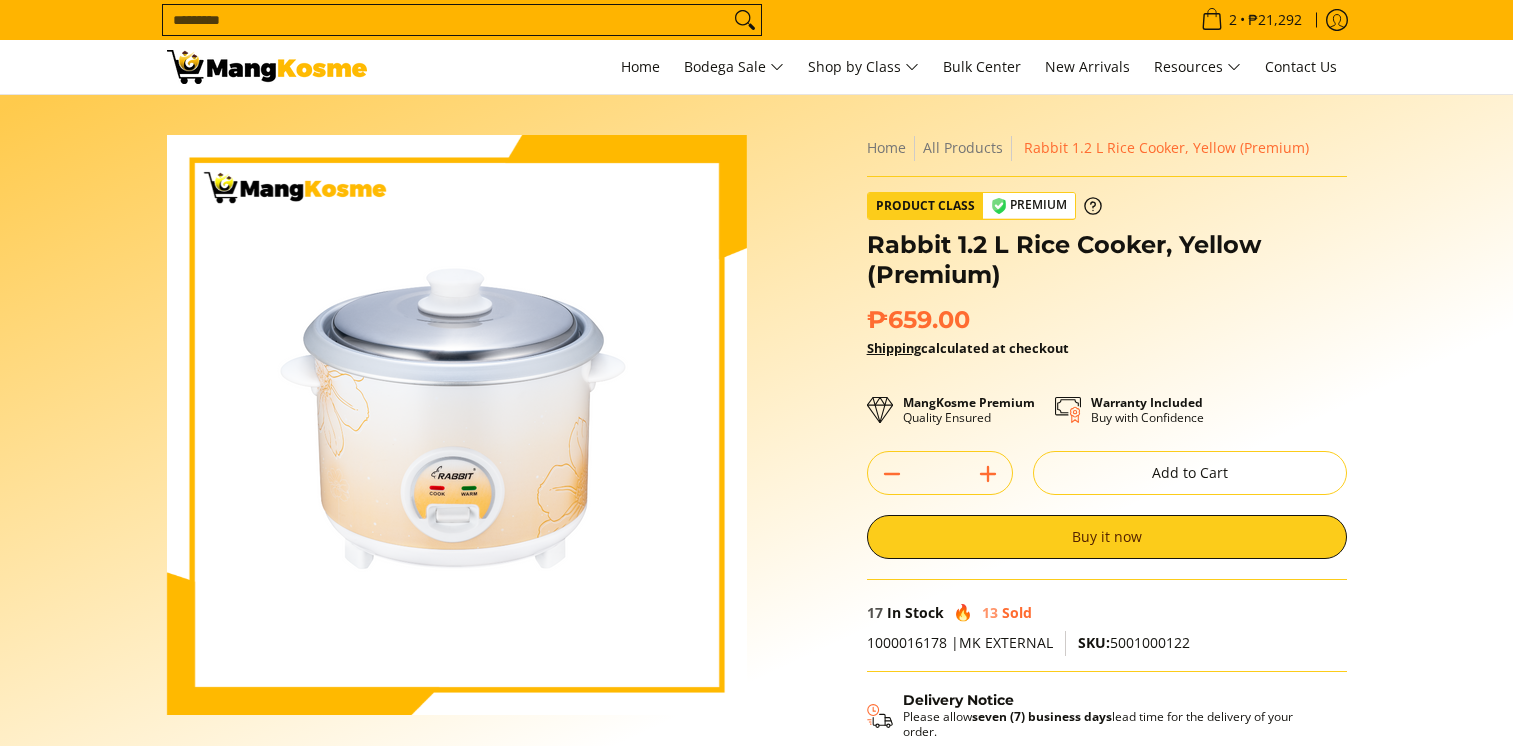 scroll, scrollTop: 0, scrollLeft: 0, axis: both 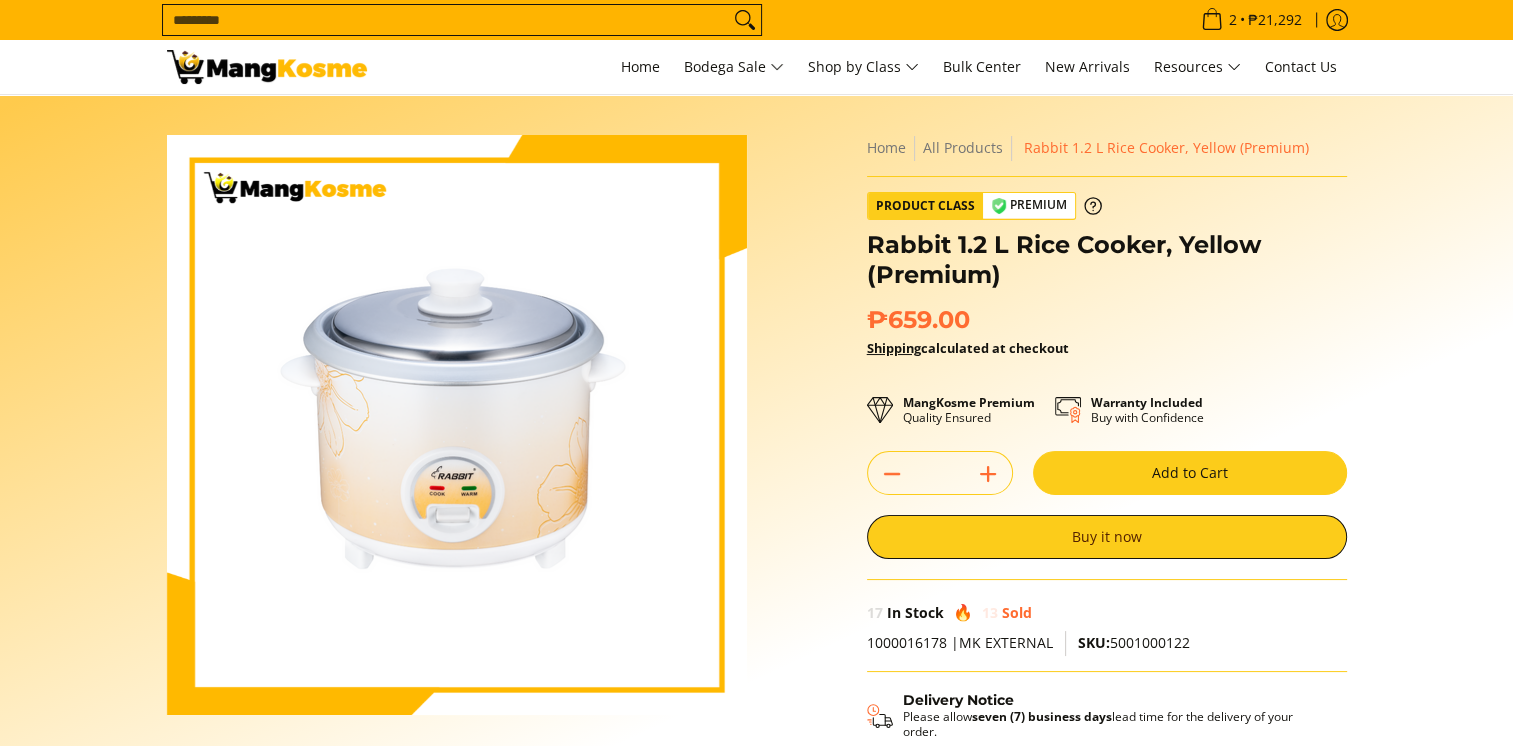 click on "Add to Cart" at bounding box center [1190, 473] 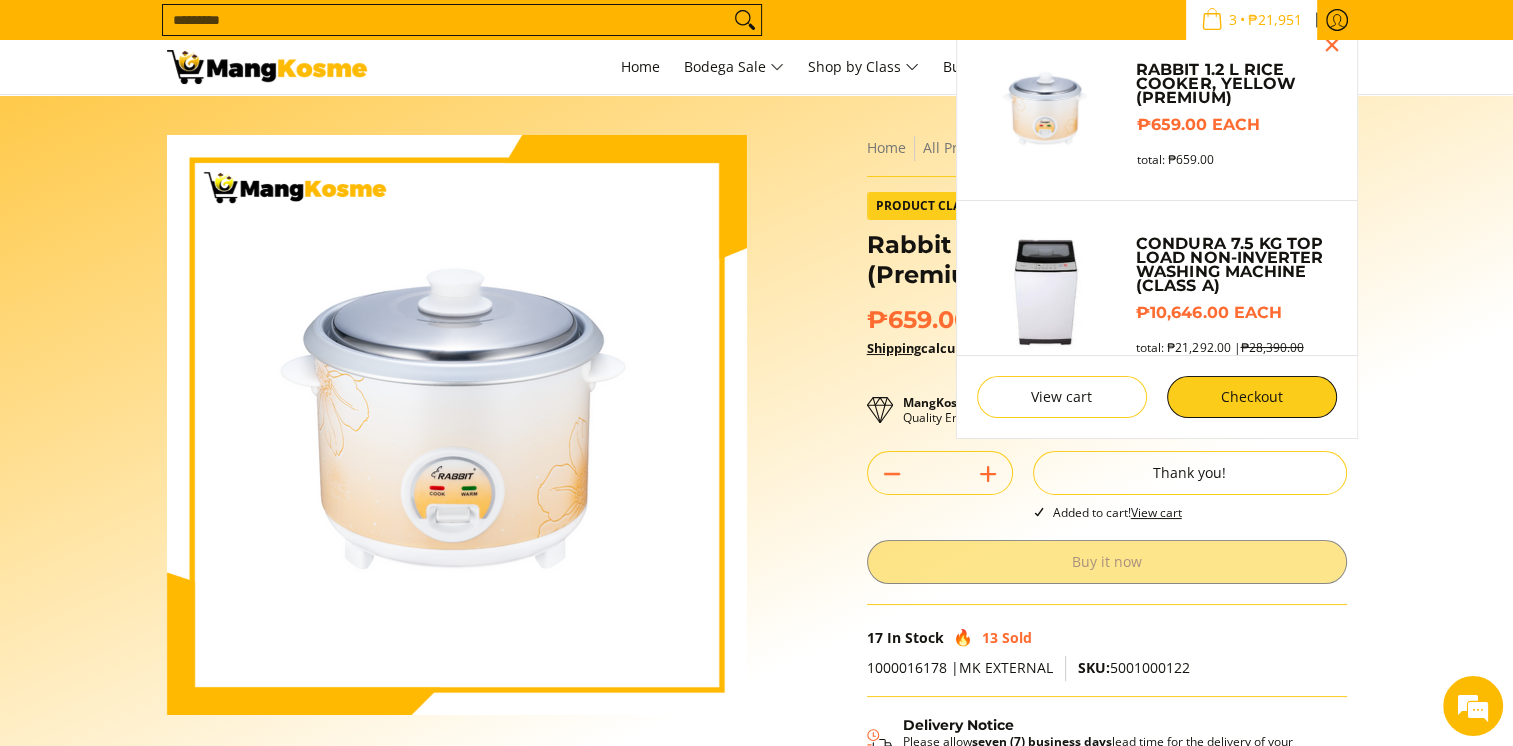 scroll, scrollTop: 32, scrollLeft: 0, axis: vertical 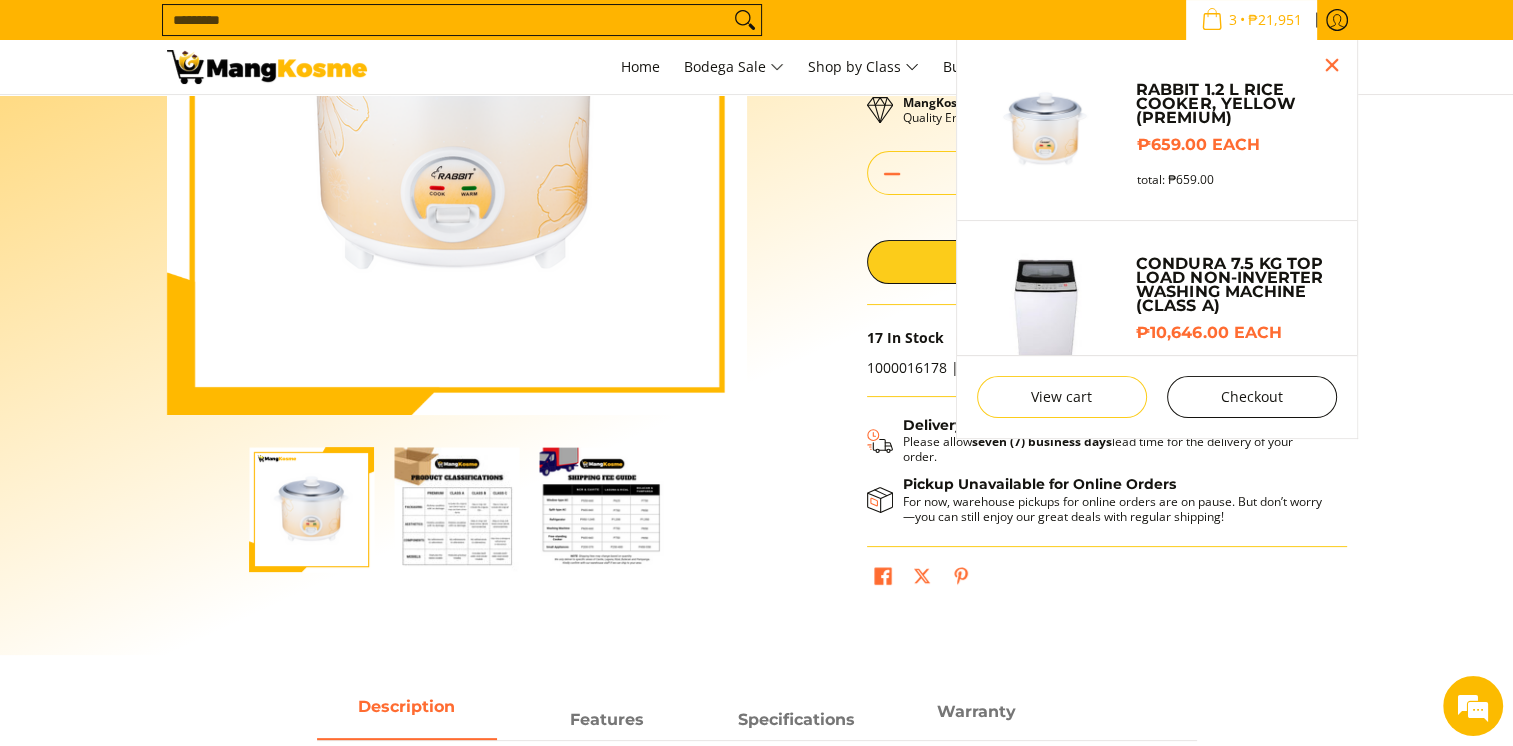 click on "Checkout" at bounding box center [1252, 397] 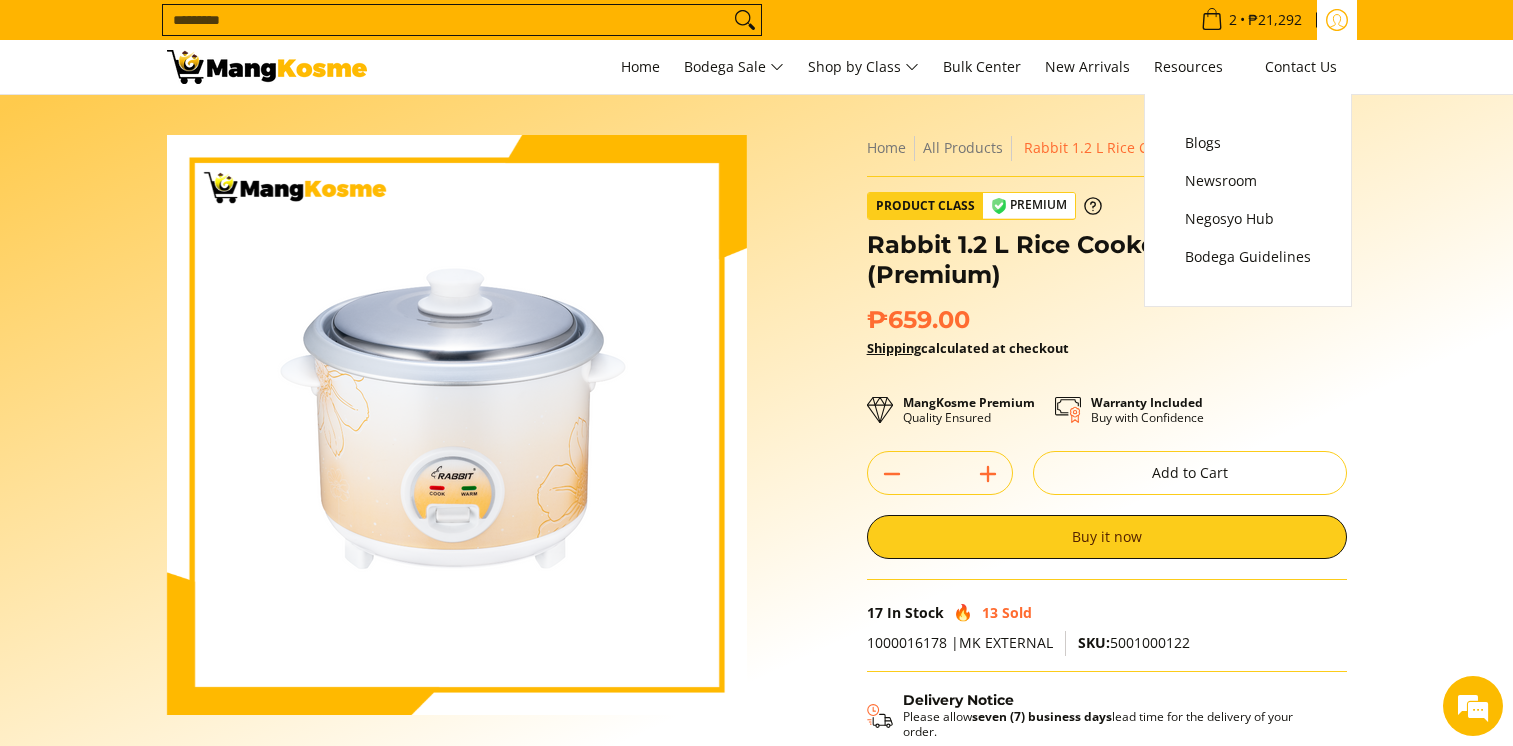 scroll, scrollTop: 300, scrollLeft: 0, axis: vertical 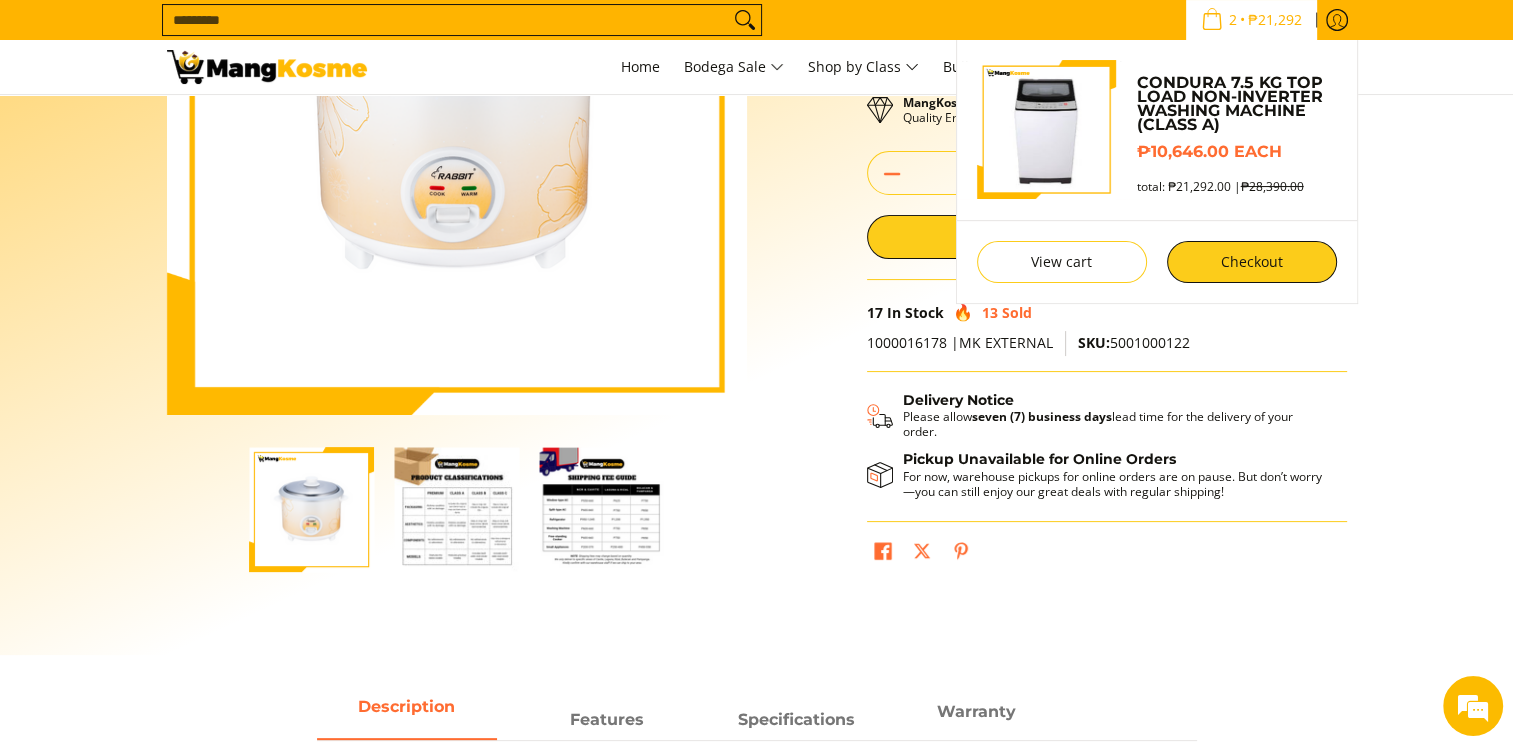 click on "₱21,292" at bounding box center [1275, 20] 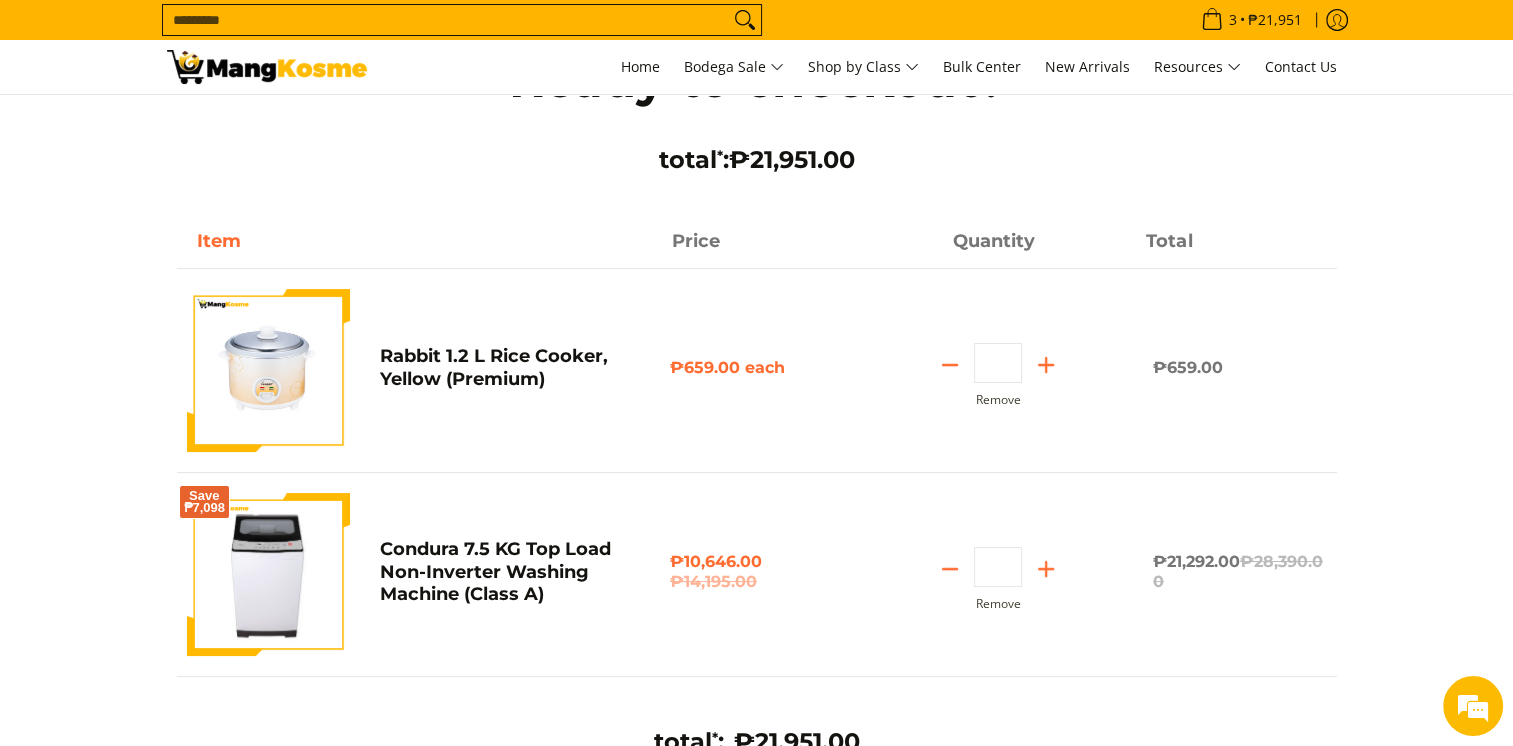 scroll, scrollTop: 100, scrollLeft: 0, axis: vertical 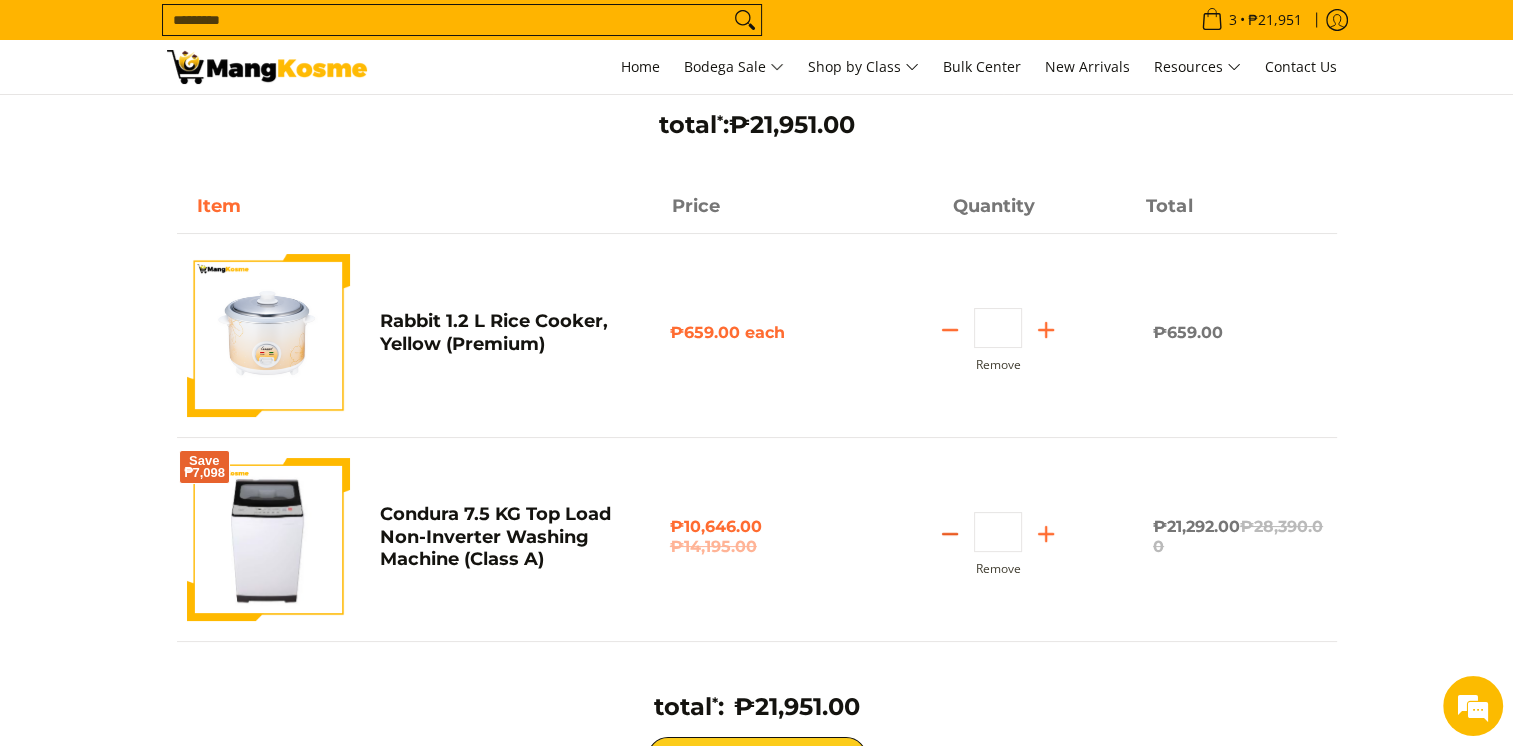 click 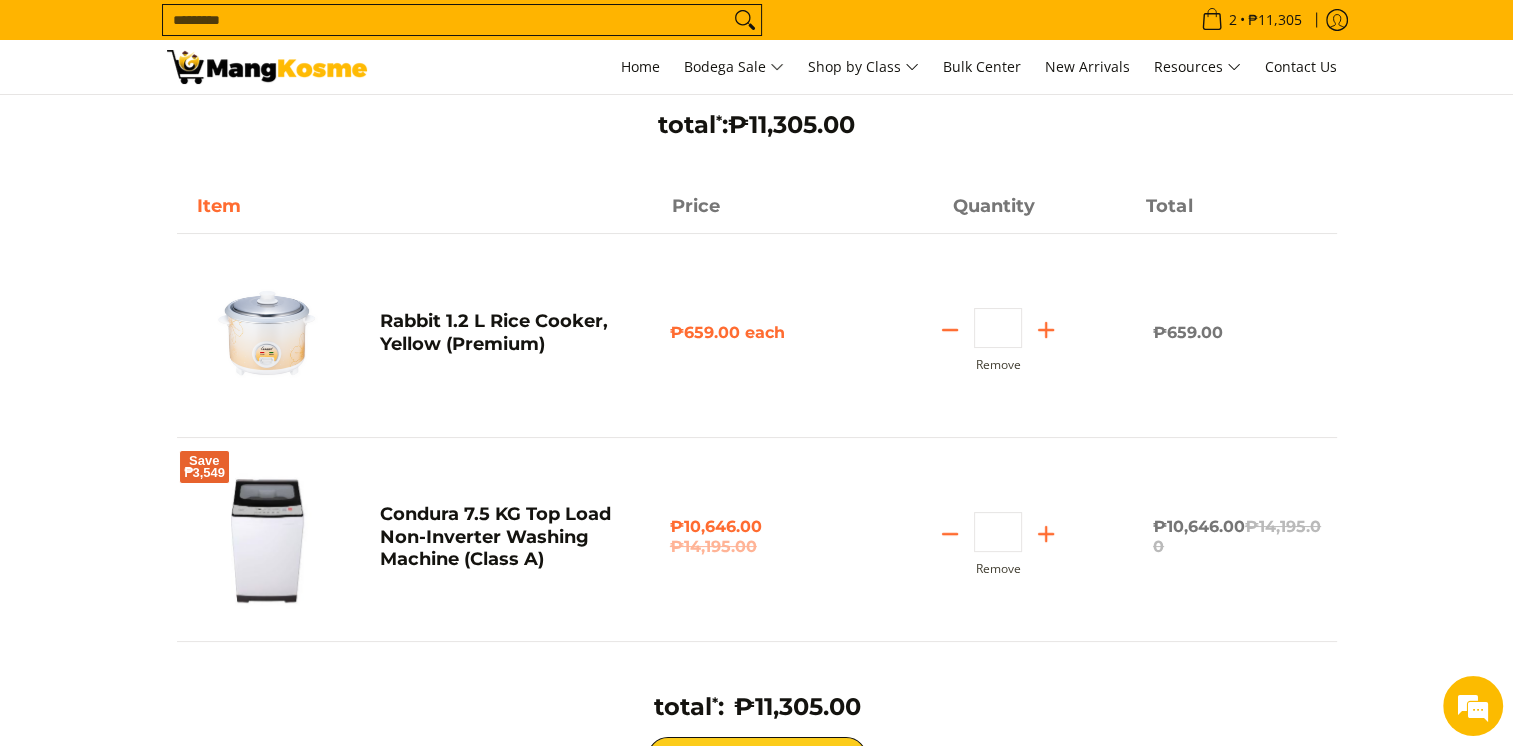 click on "Search..." at bounding box center (462, 20) 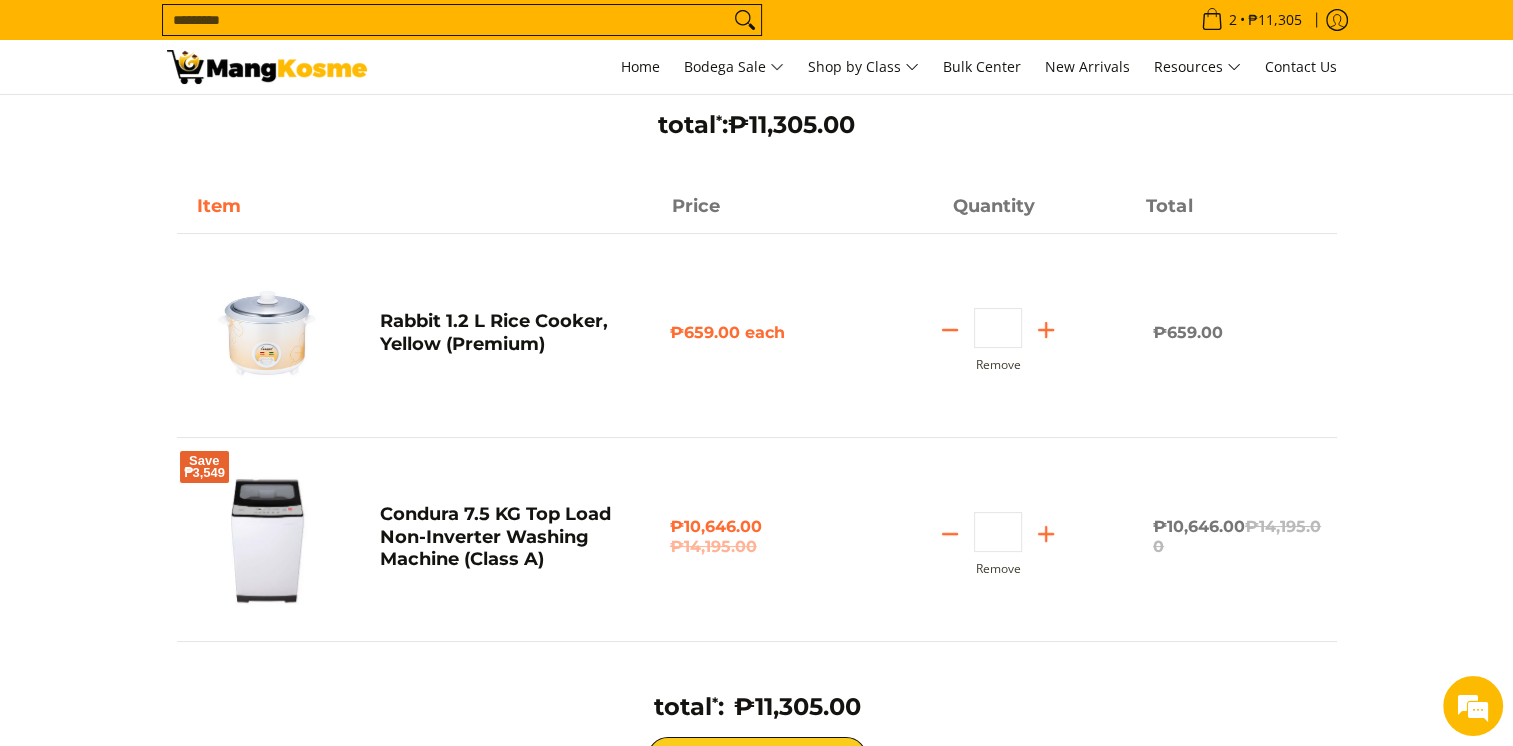 scroll, scrollTop: 0, scrollLeft: 0, axis: both 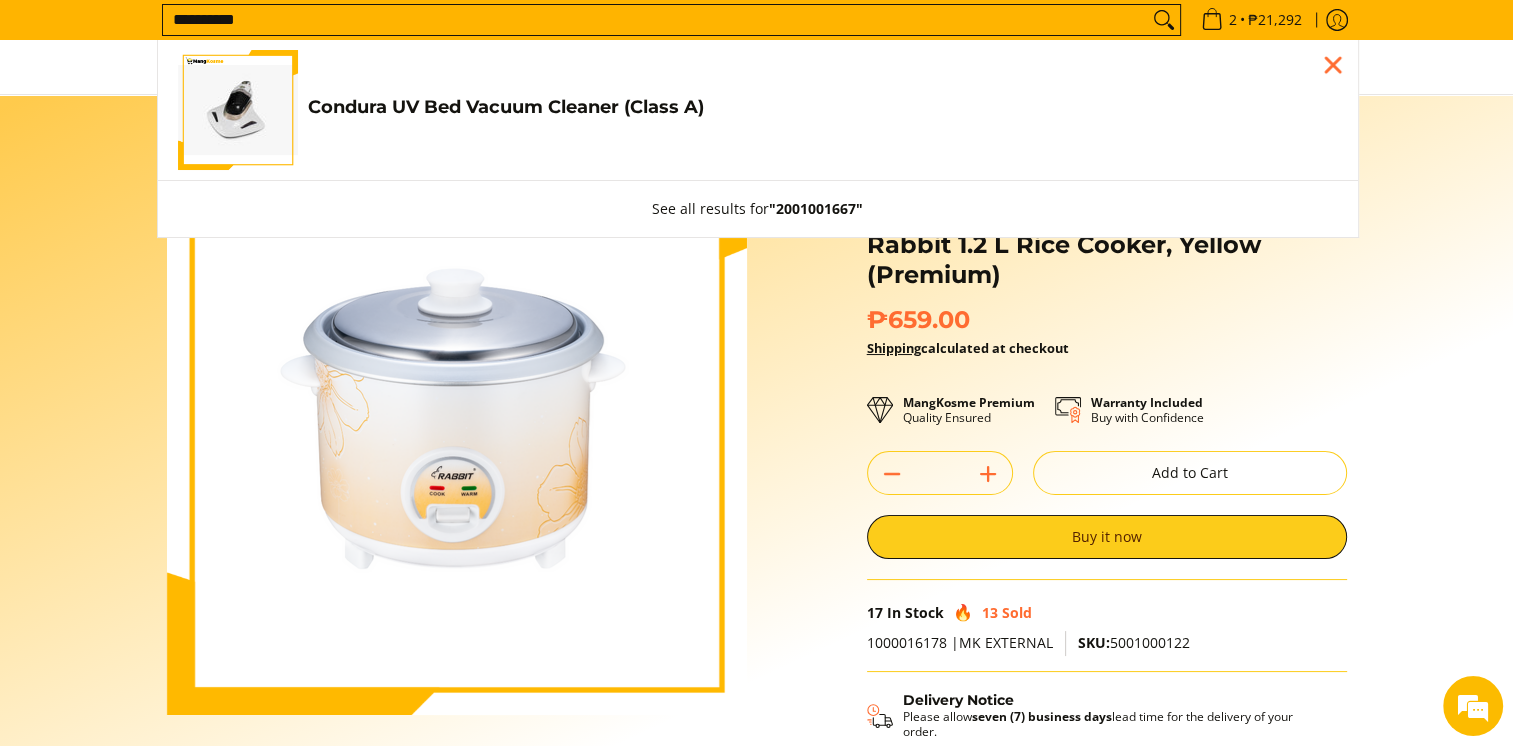 type on "**********" 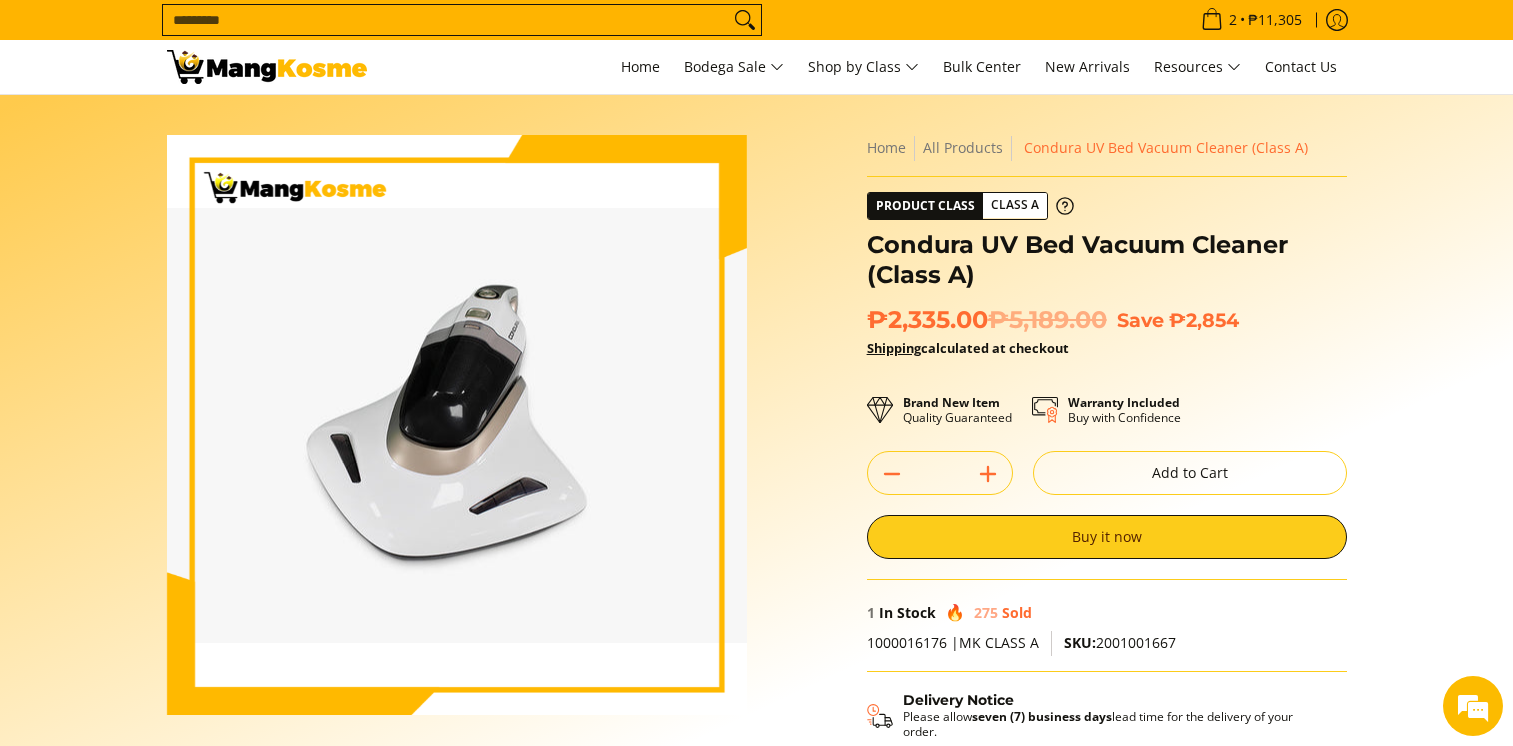 scroll, scrollTop: 0, scrollLeft: 0, axis: both 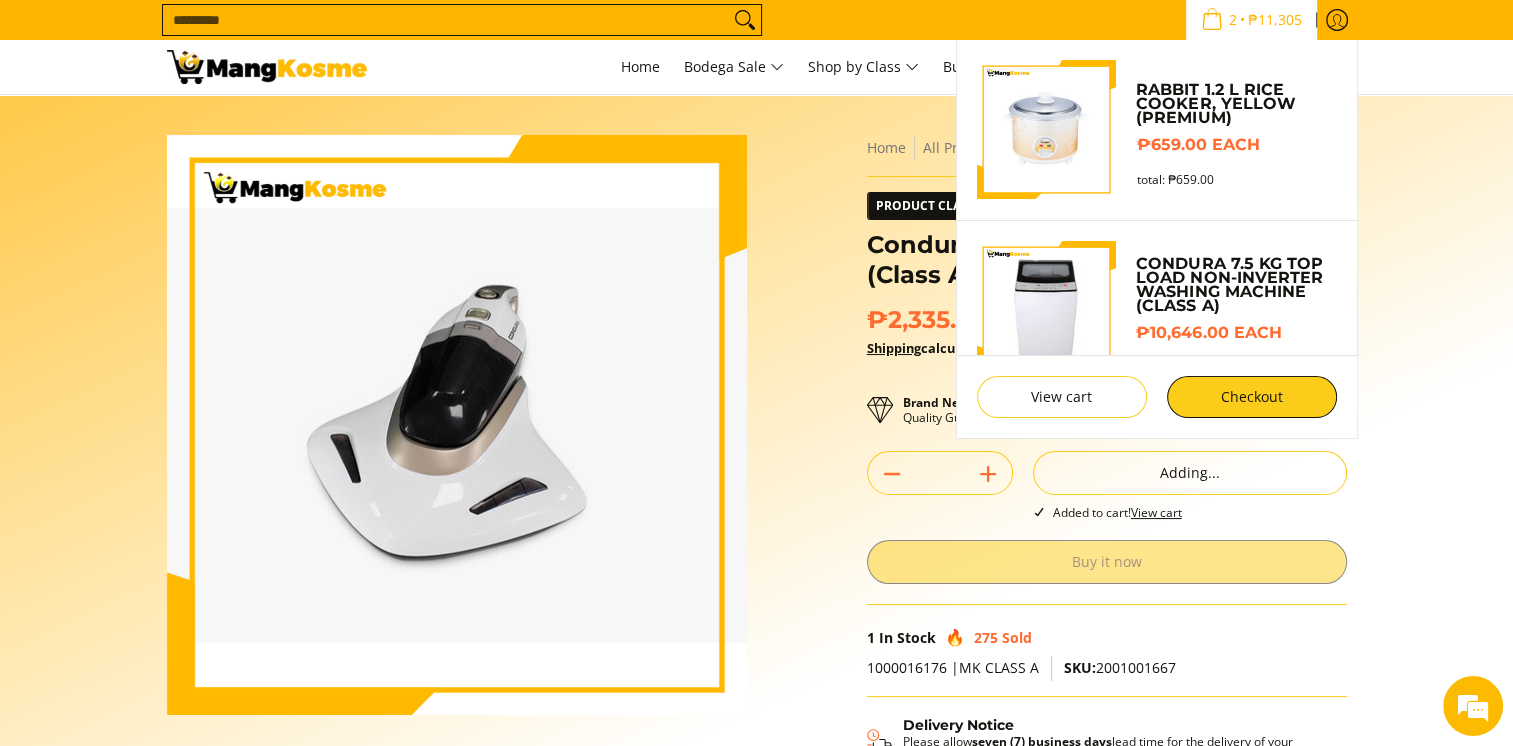 click at bounding box center [1212, 19] 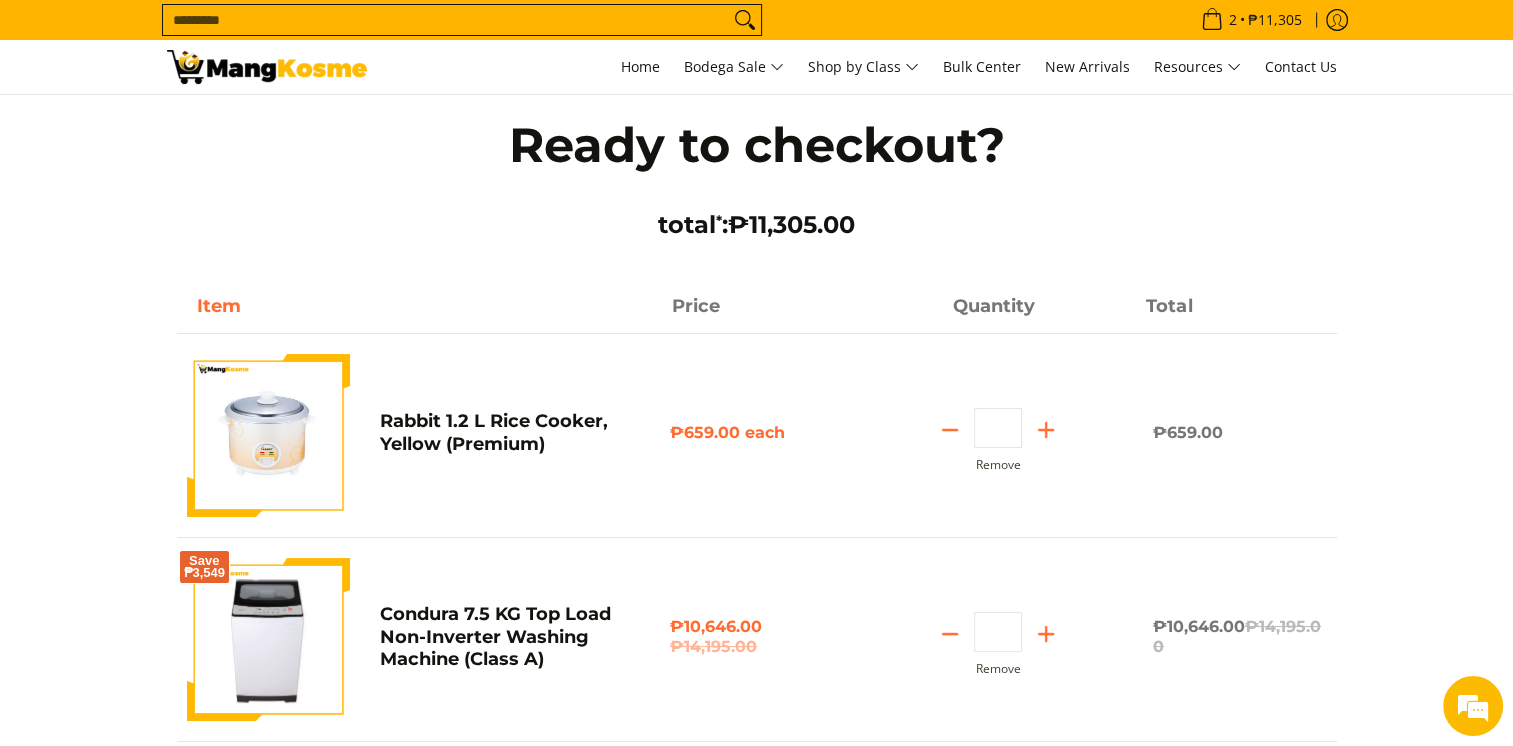 scroll, scrollTop: 0, scrollLeft: 0, axis: both 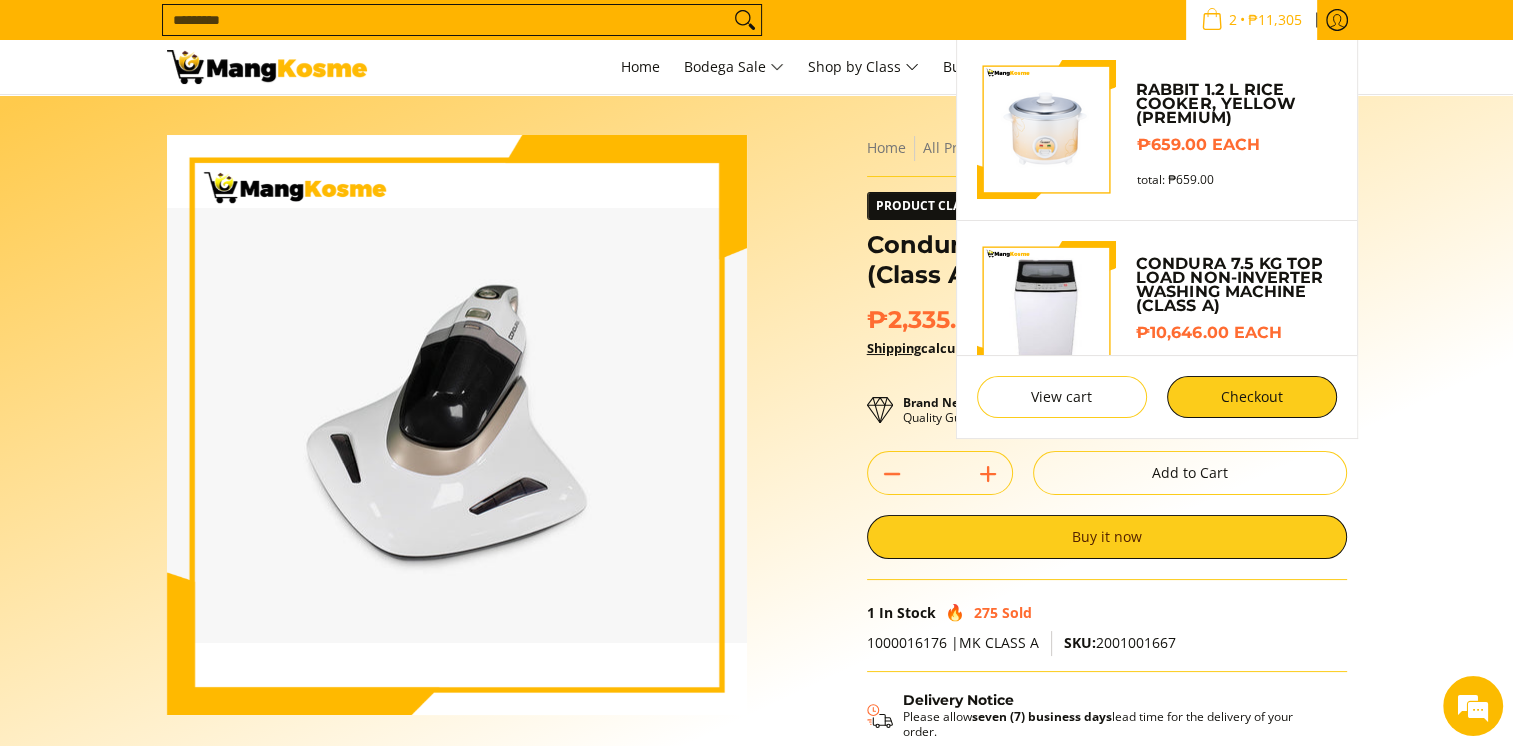 click on "₱11,305" at bounding box center [1275, 20] 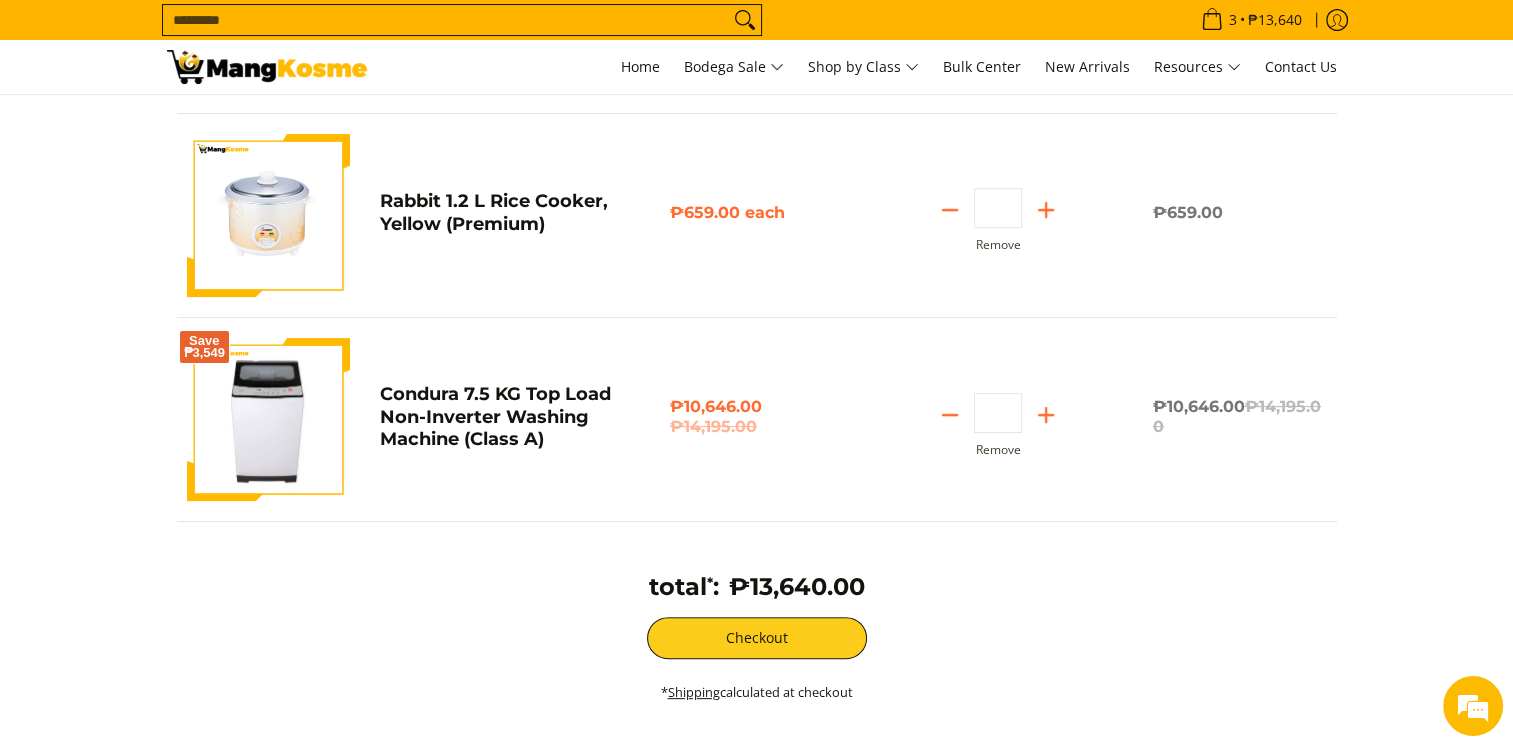 scroll, scrollTop: 500, scrollLeft: 0, axis: vertical 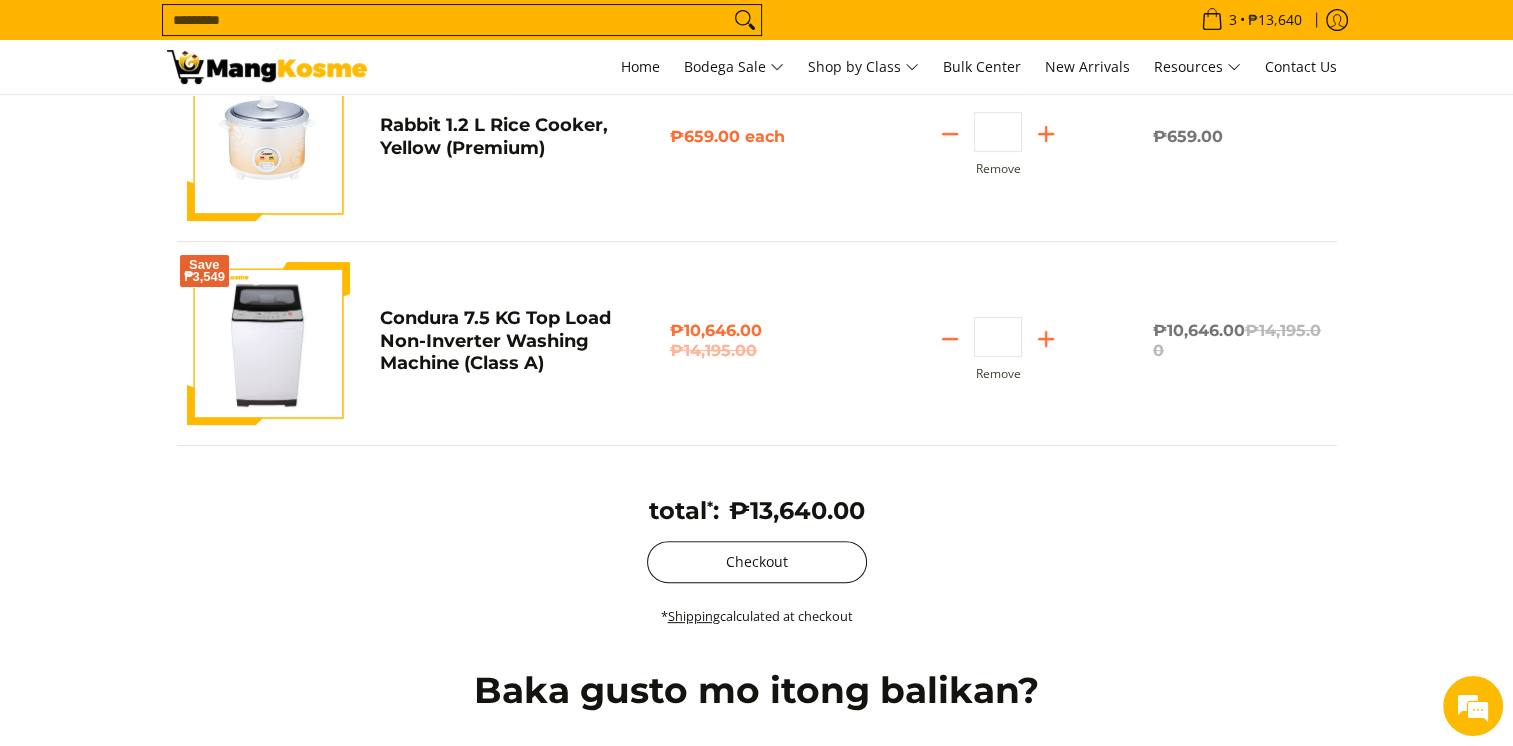 click on "Checkout" at bounding box center (757, 562) 